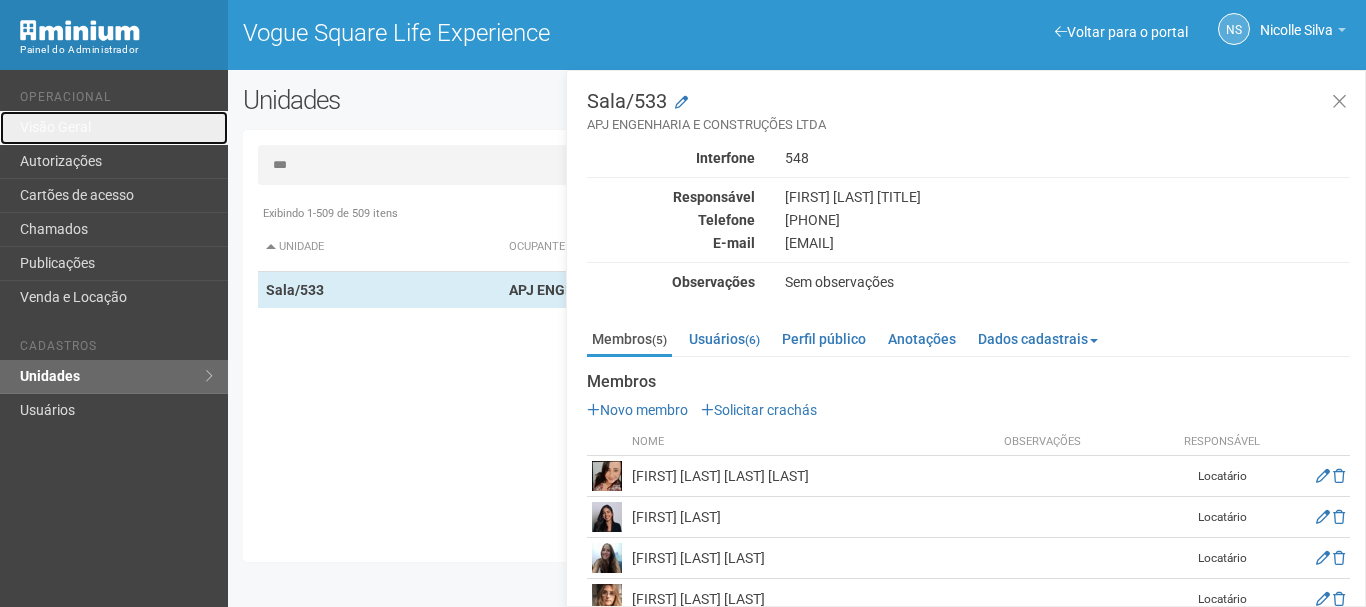 click on "Visão Geral" at bounding box center [114, 128] 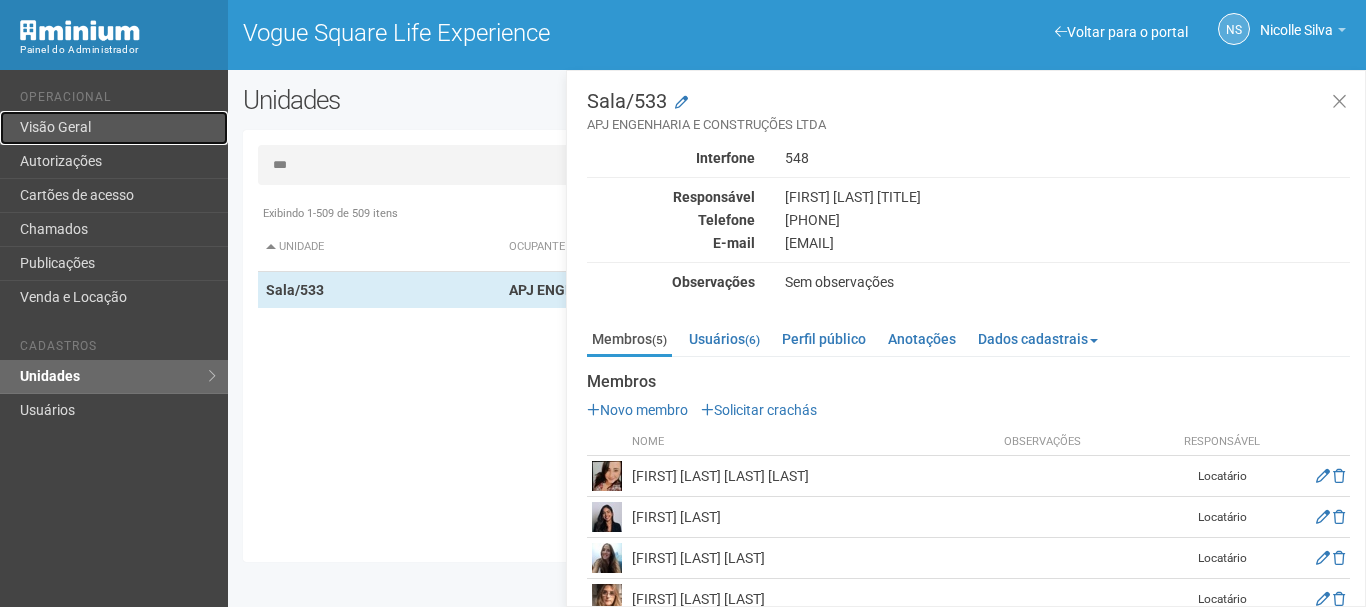 scroll, scrollTop: 0, scrollLeft: 0, axis: both 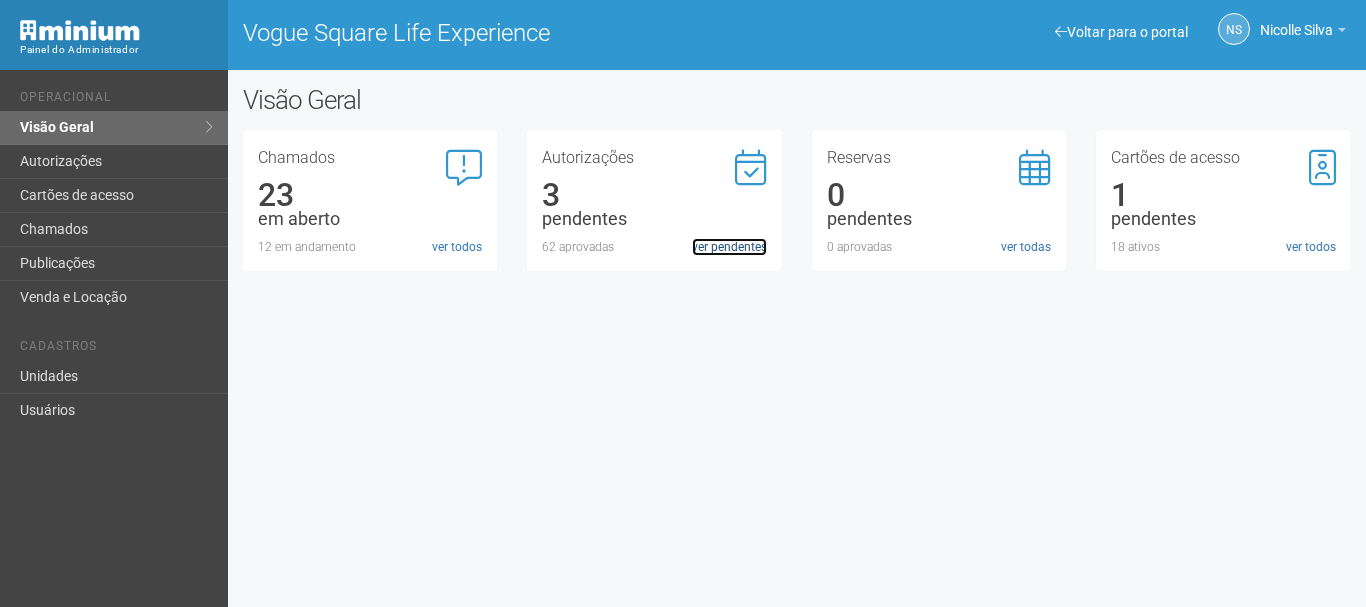 click on "ver pendentes" at bounding box center [729, 247] 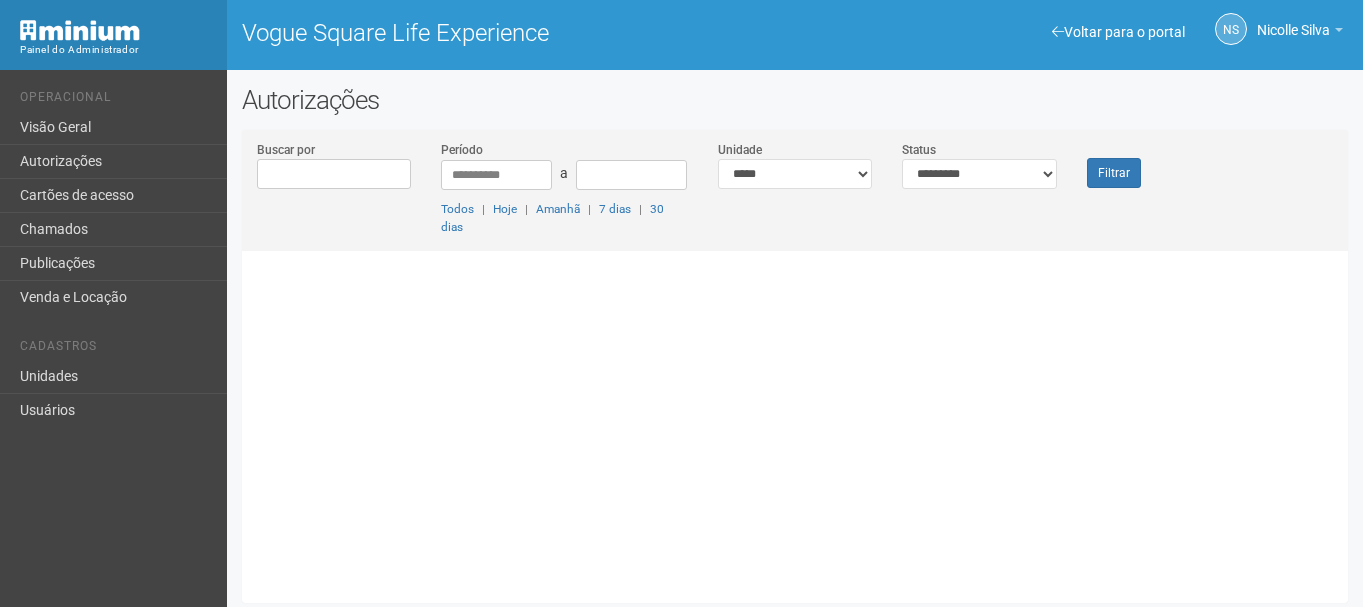scroll, scrollTop: 0, scrollLeft: 0, axis: both 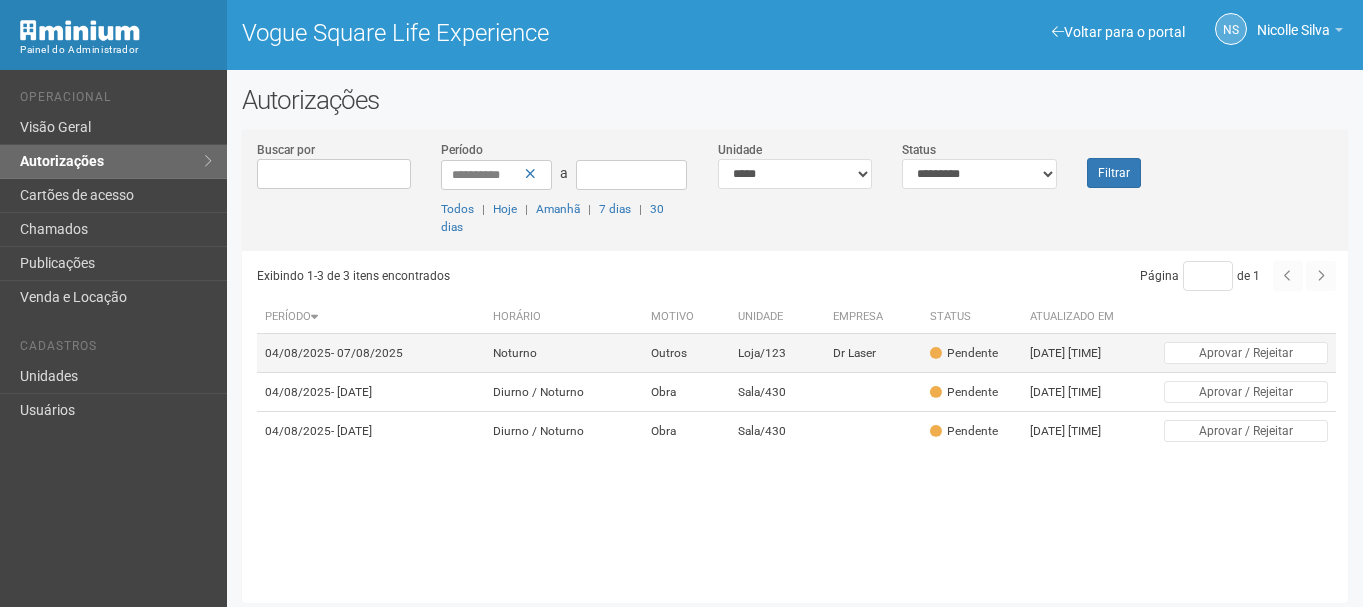 click on "Noturno" at bounding box center [564, 353] 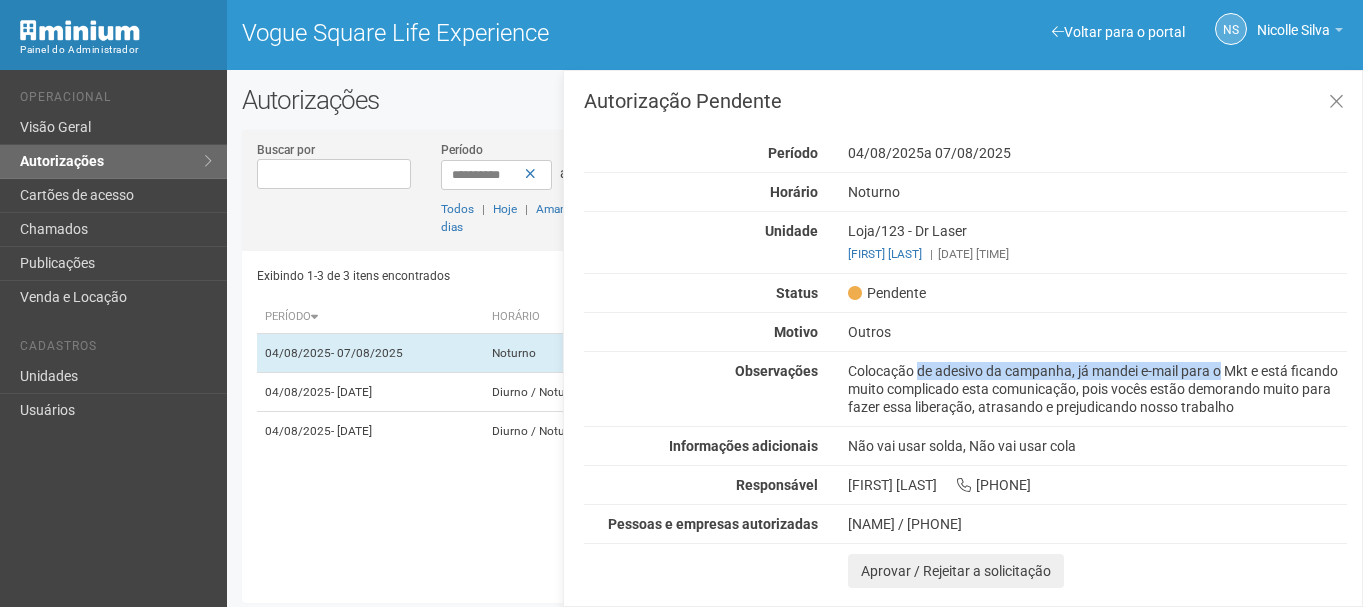 drag, startPoint x: 854, startPoint y: 365, endPoint x: 1175, endPoint y: 354, distance: 321.18842 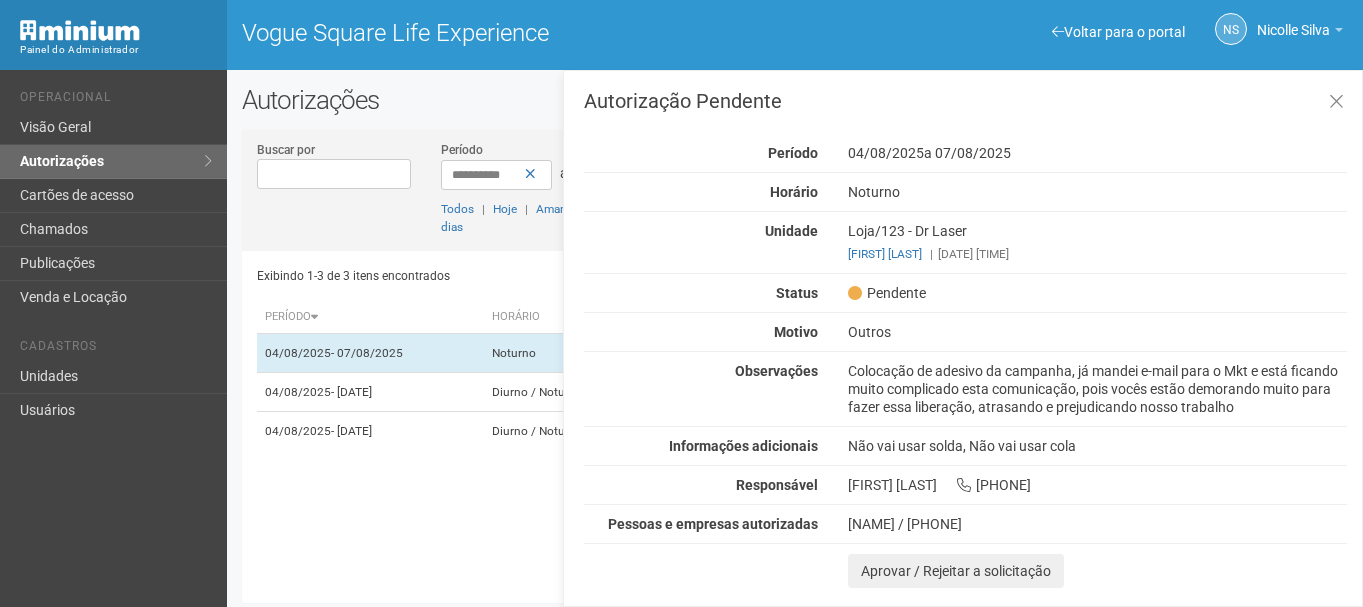 click at bounding box center [795, 248] 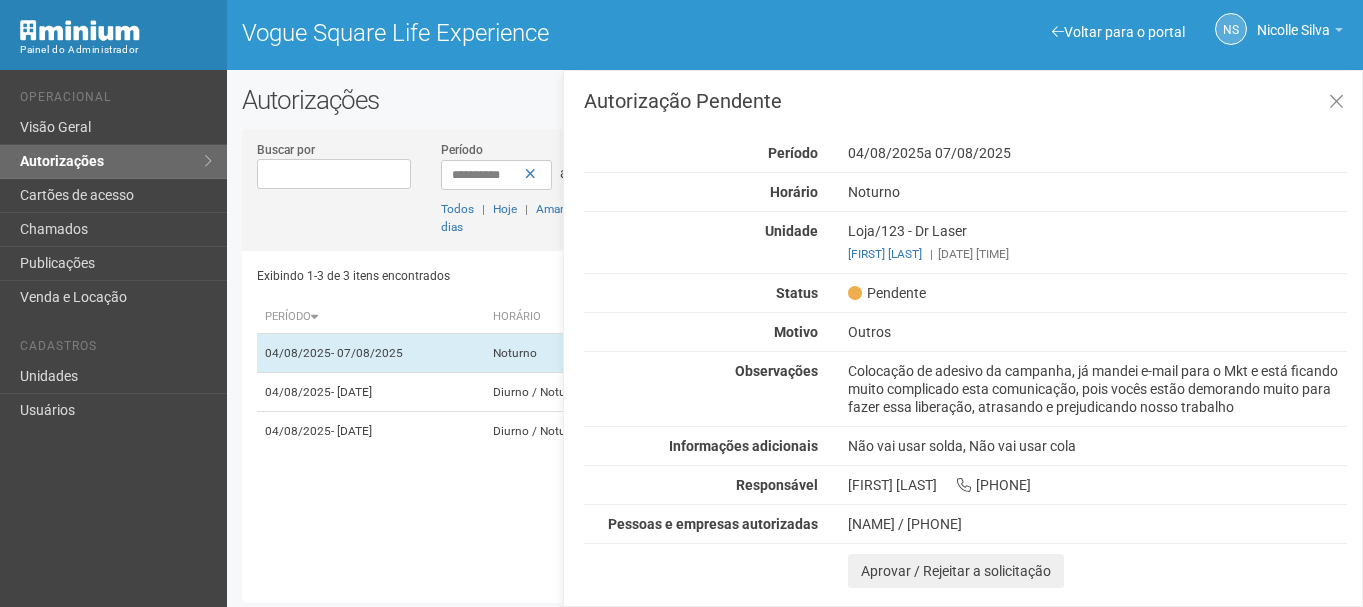 click on "Exibindo 1-3 de 3 itens encontrados
Página
*
de 1
Período
Horário
Motivo
Unidade
Empresa
Status
Atualizado em
[DATE]
- [DATE]
Noturno
Outros
Loja/123
Dr Laser" at bounding box center (802, 419) 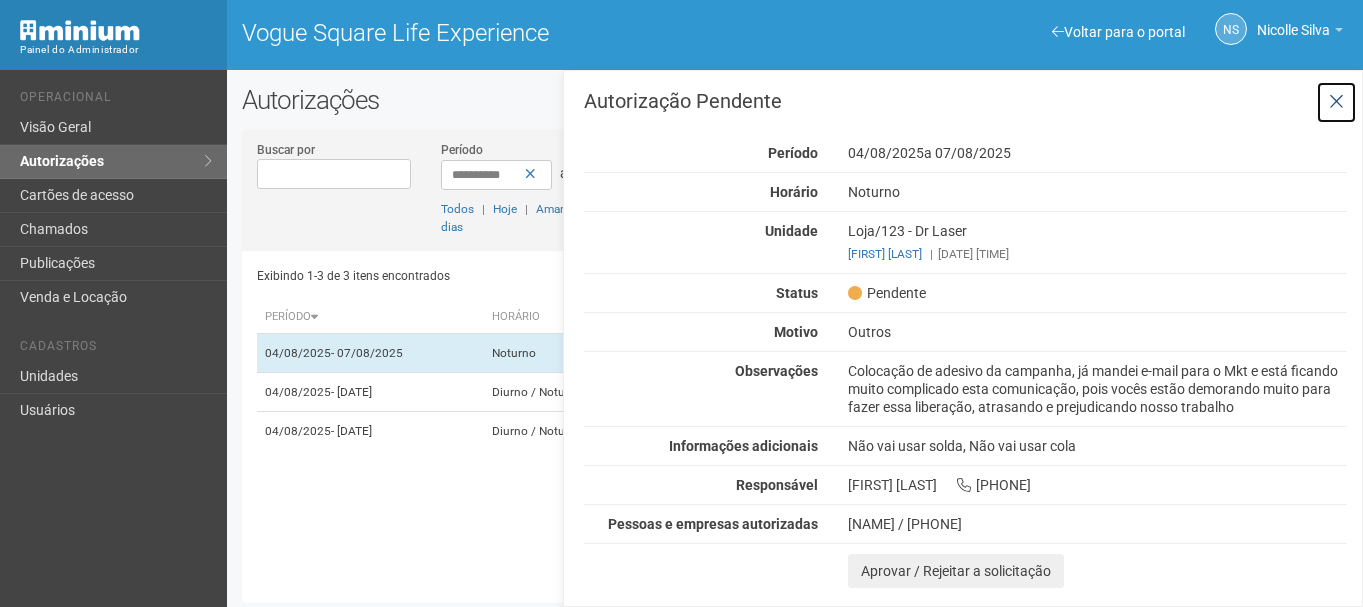click at bounding box center (1336, 102) 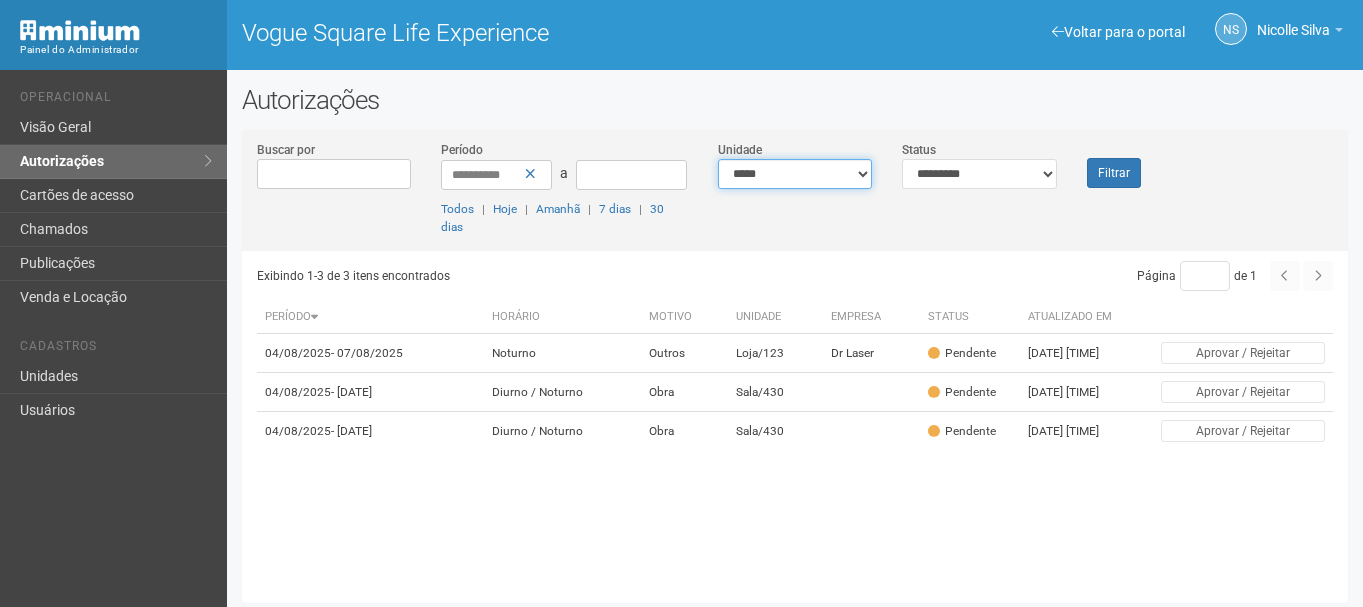 click on "**********" at bounding box center [795, 174] 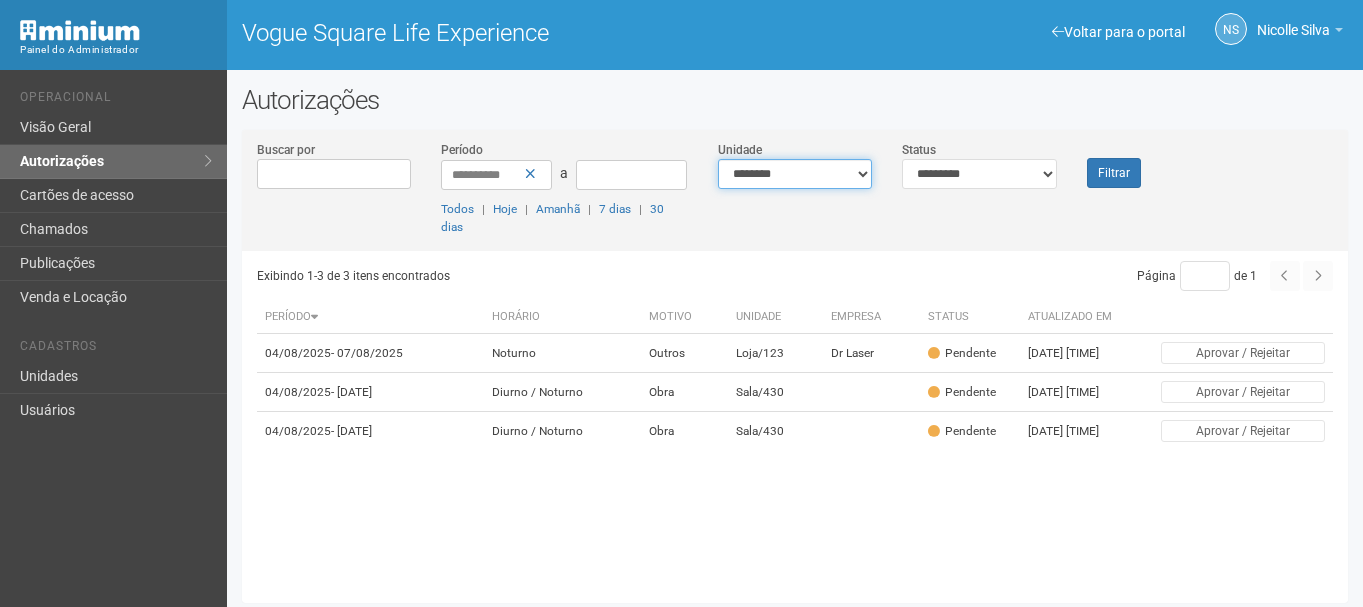 click on "**********" at bounding box center (795, 174) 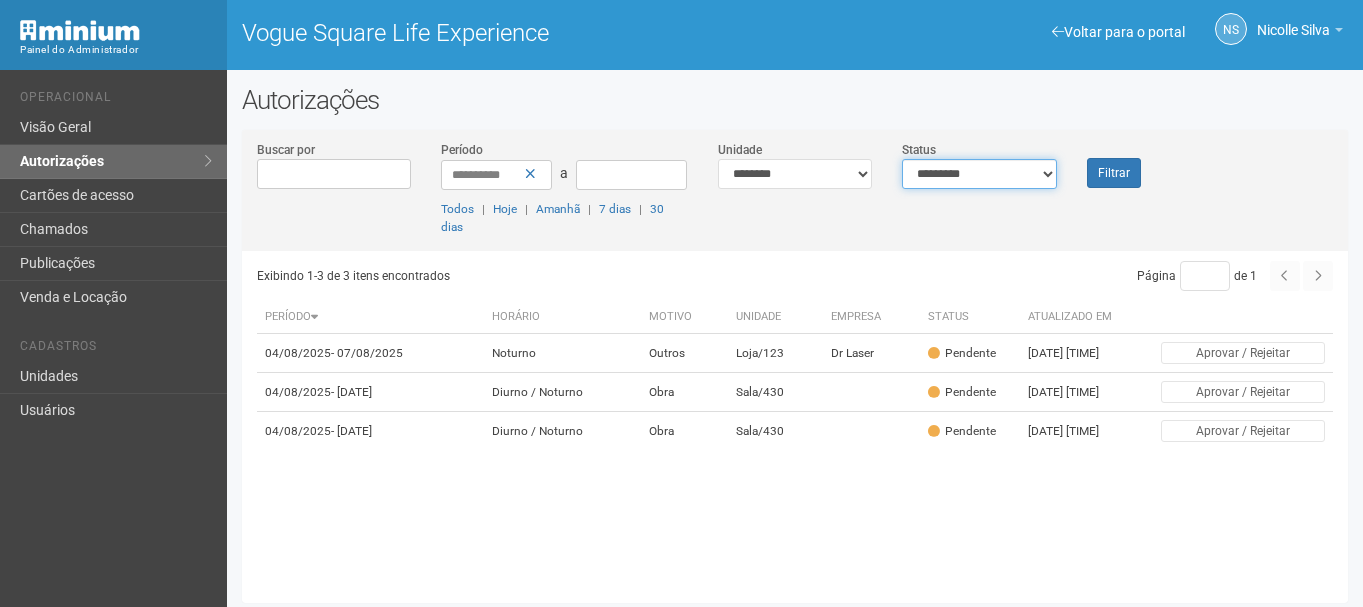 drag, startPoint x: 1006, startPoint y: 171, endPoint x: 985, endPoint y: 185, distance: 25.23886 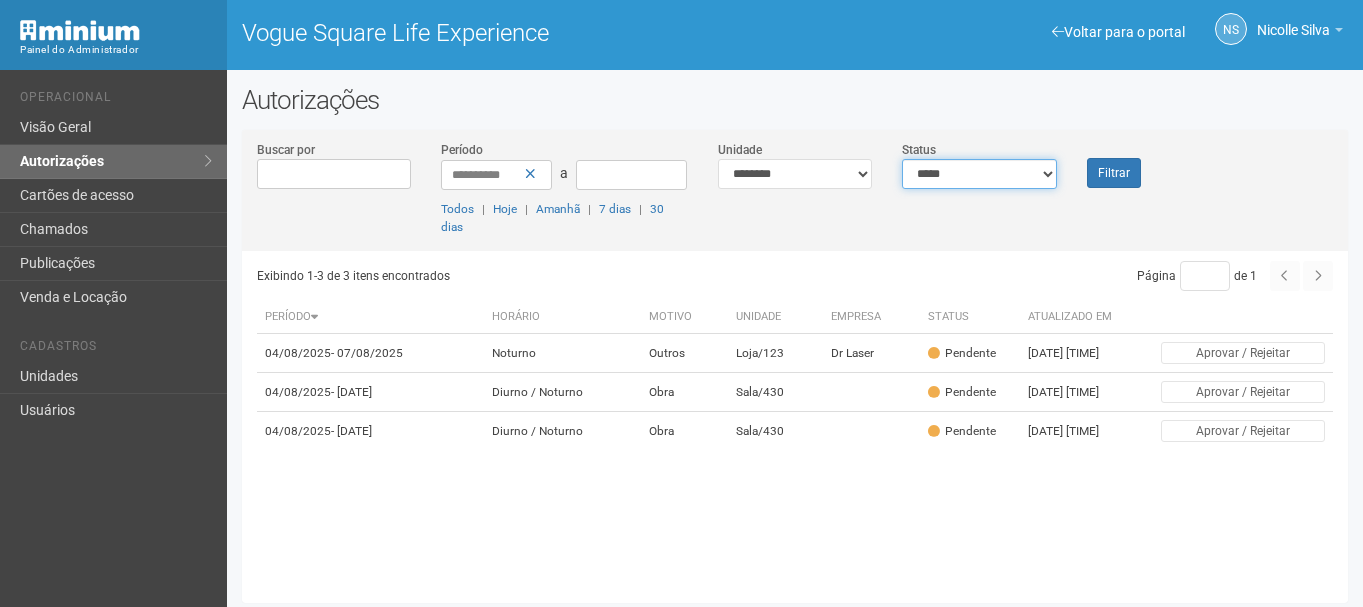 click on "**********" at bounding box center (979, 174) 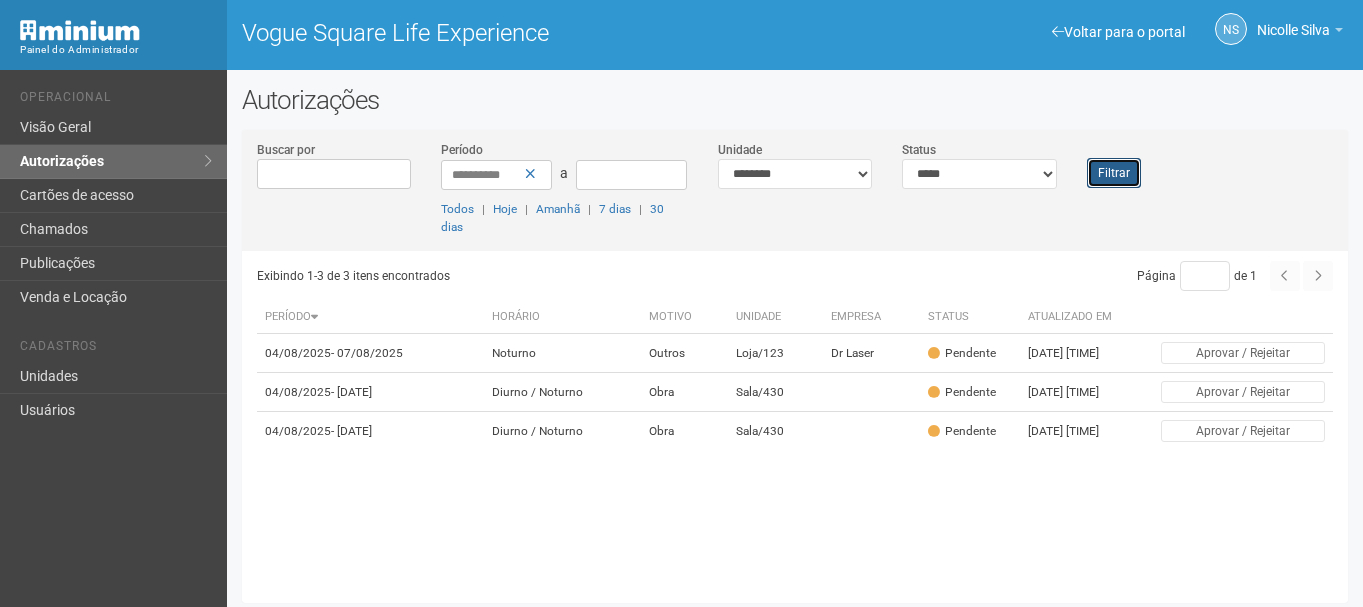 click on "Filtrar" at bounding box center (1114, 173) 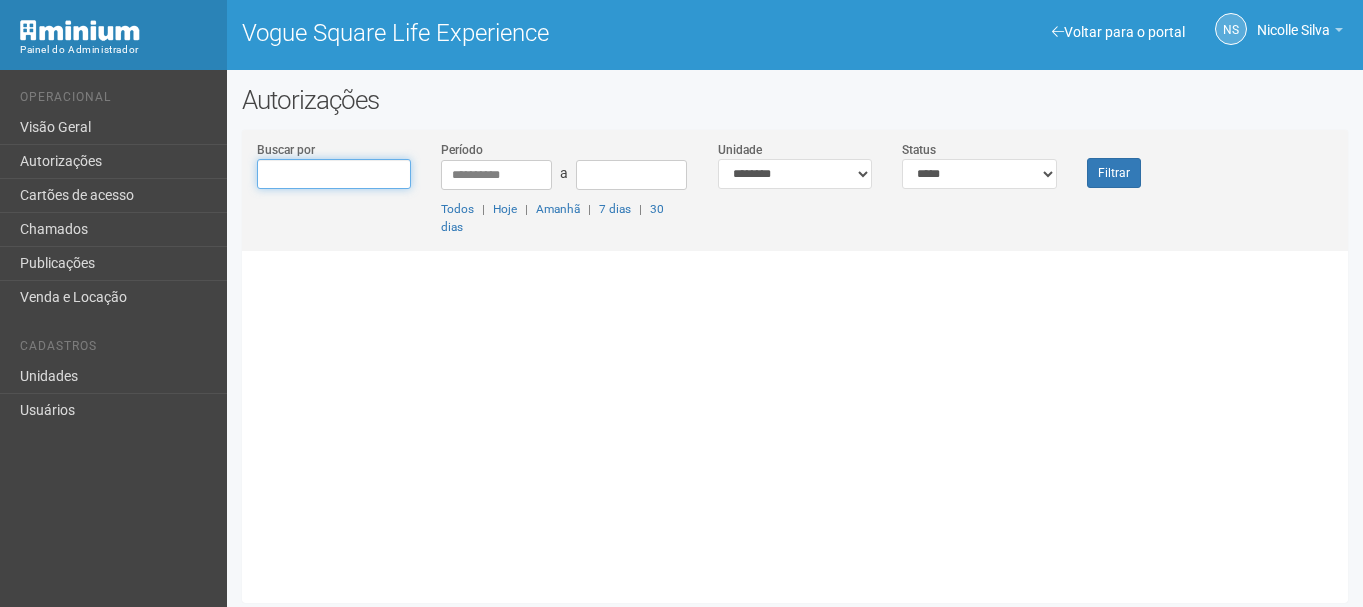 scroll, scrollTop: 0, scrollLeft: 0, axis: both 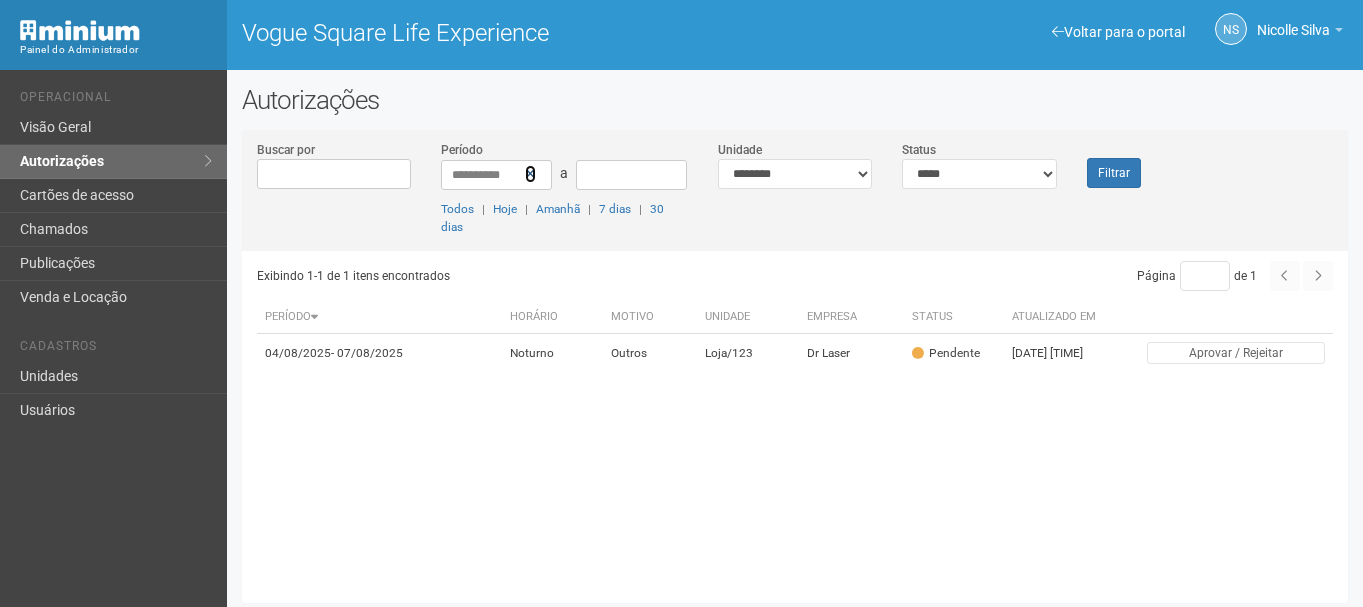 click at bounding box center [530, 174] 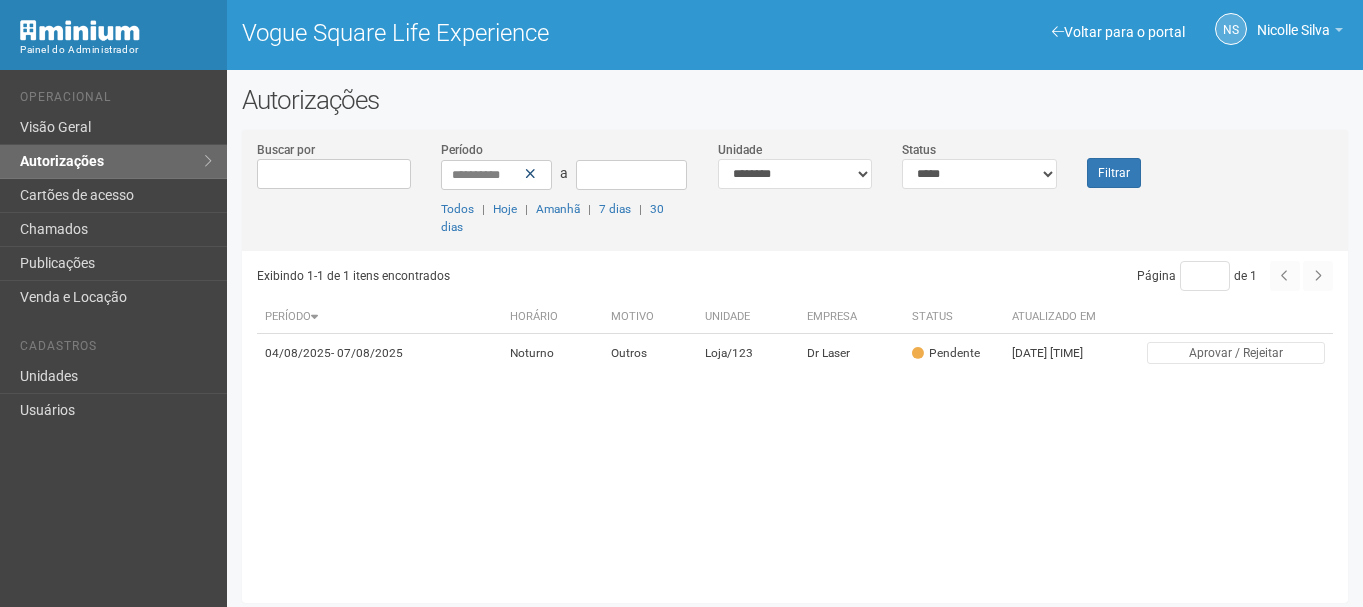 type 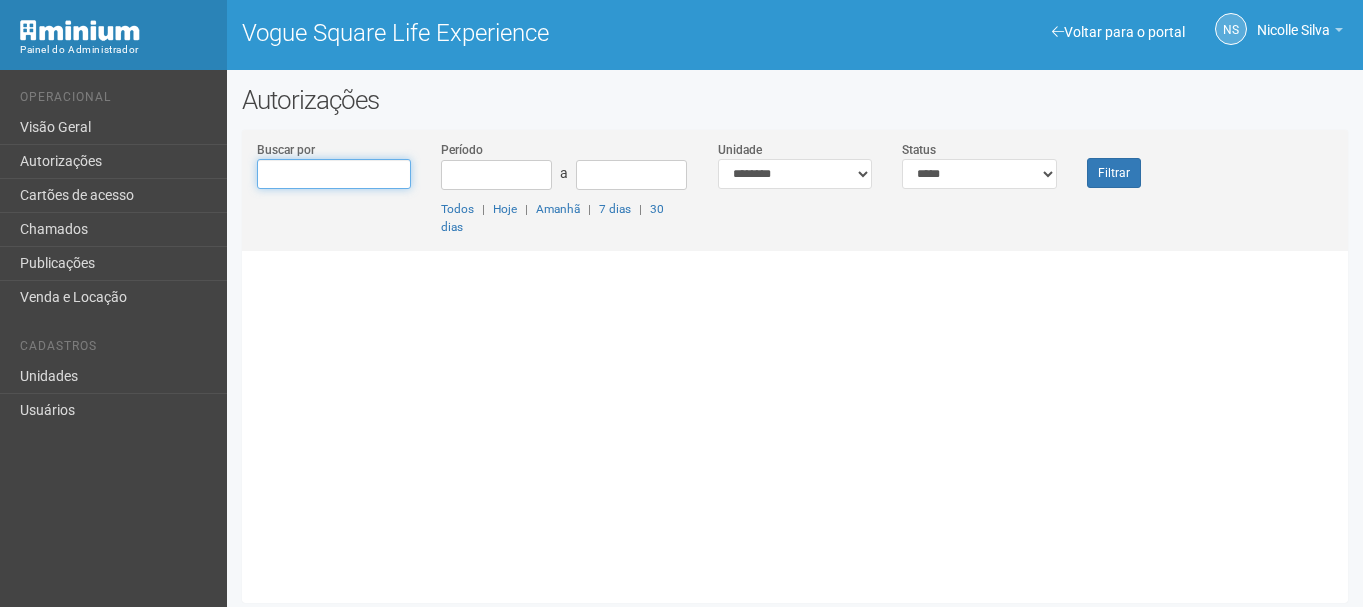 scroll, scrollTop: 0, scrollLeft: 0, axis: both 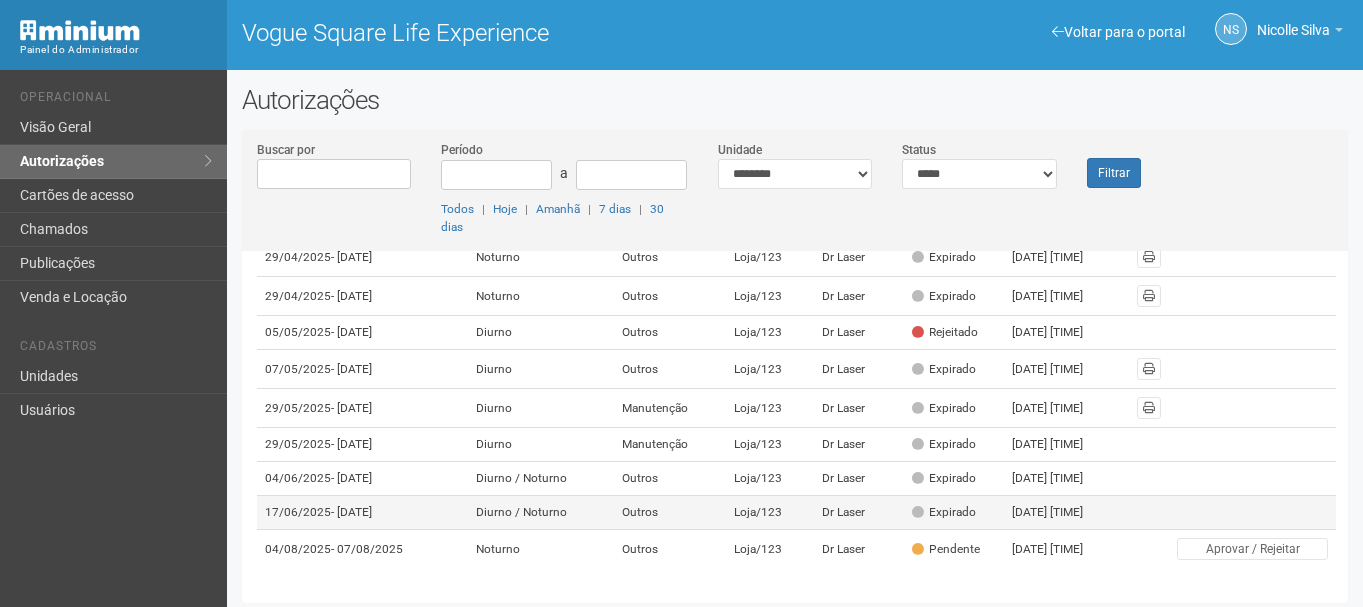 click on "Diurno / Noturno" at bounding box center [541, 513] 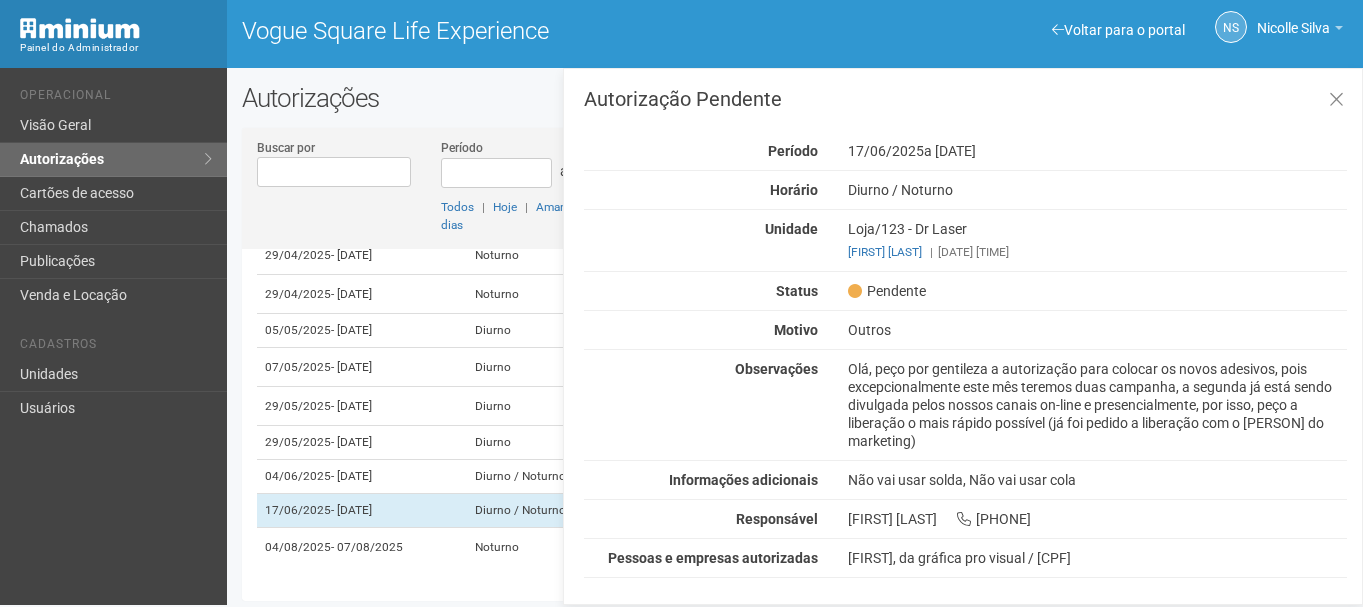 scroll, scrollTop: 5, scrollLeft: 0, axis: vertical 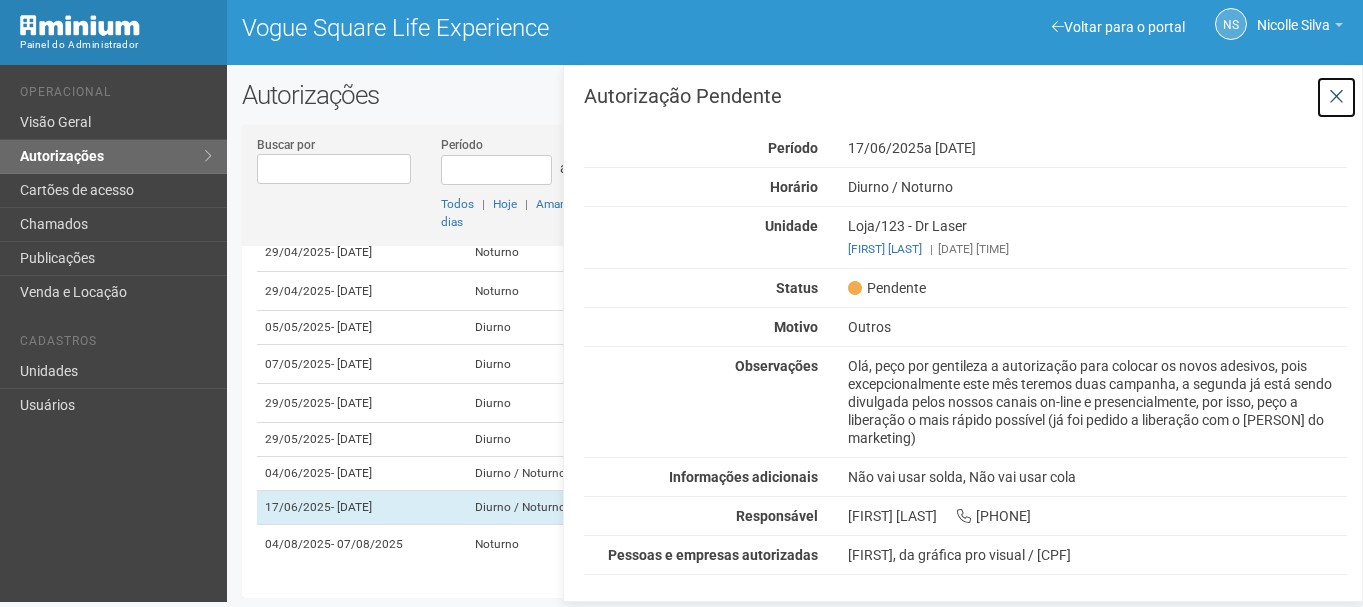 click at bounding box center (1336, 97) 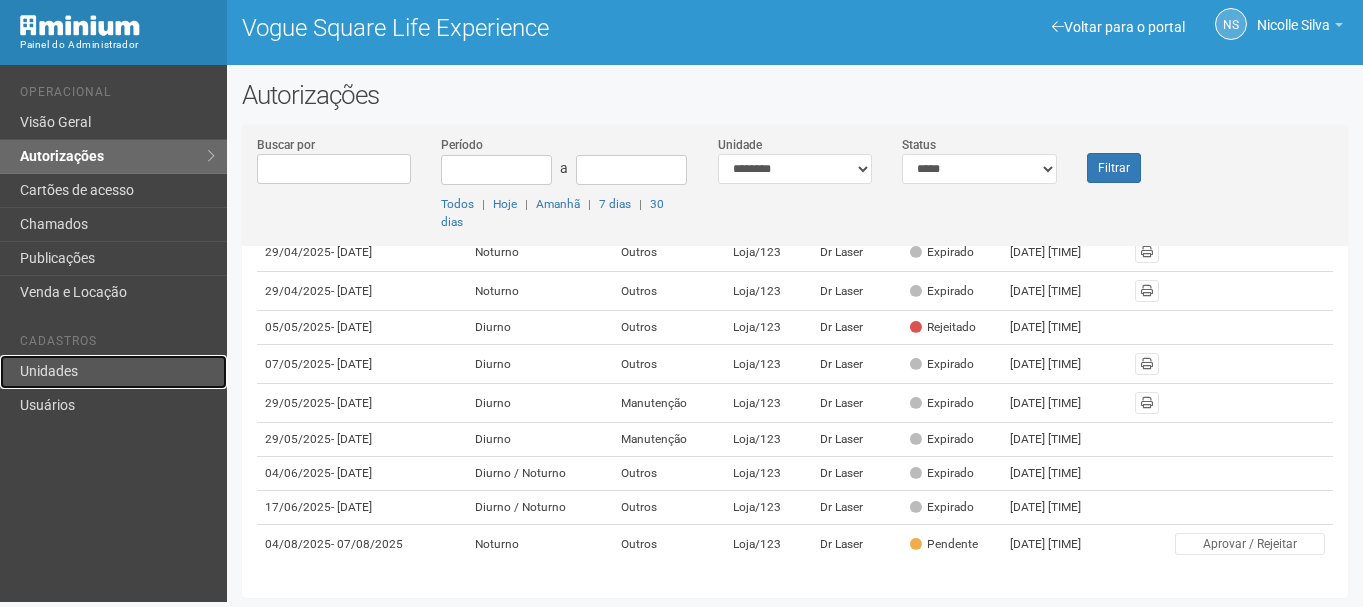 click on "Unidades" at bounding box center [113, 372] 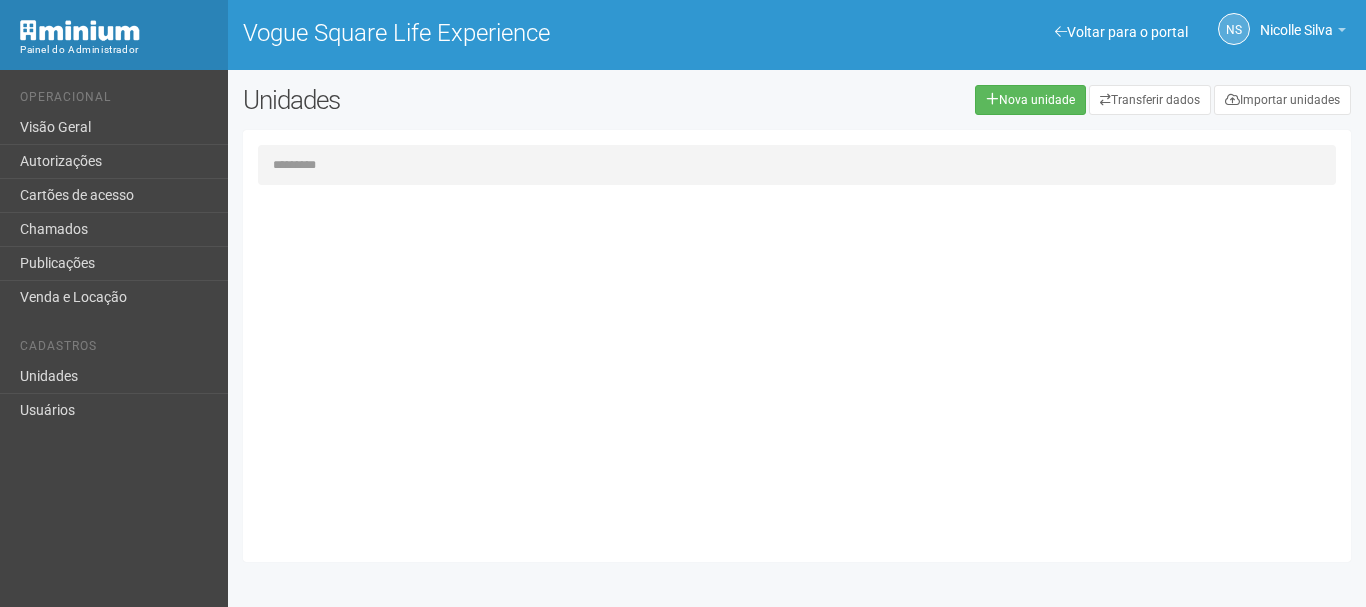 click at bounding box center [797, 165] 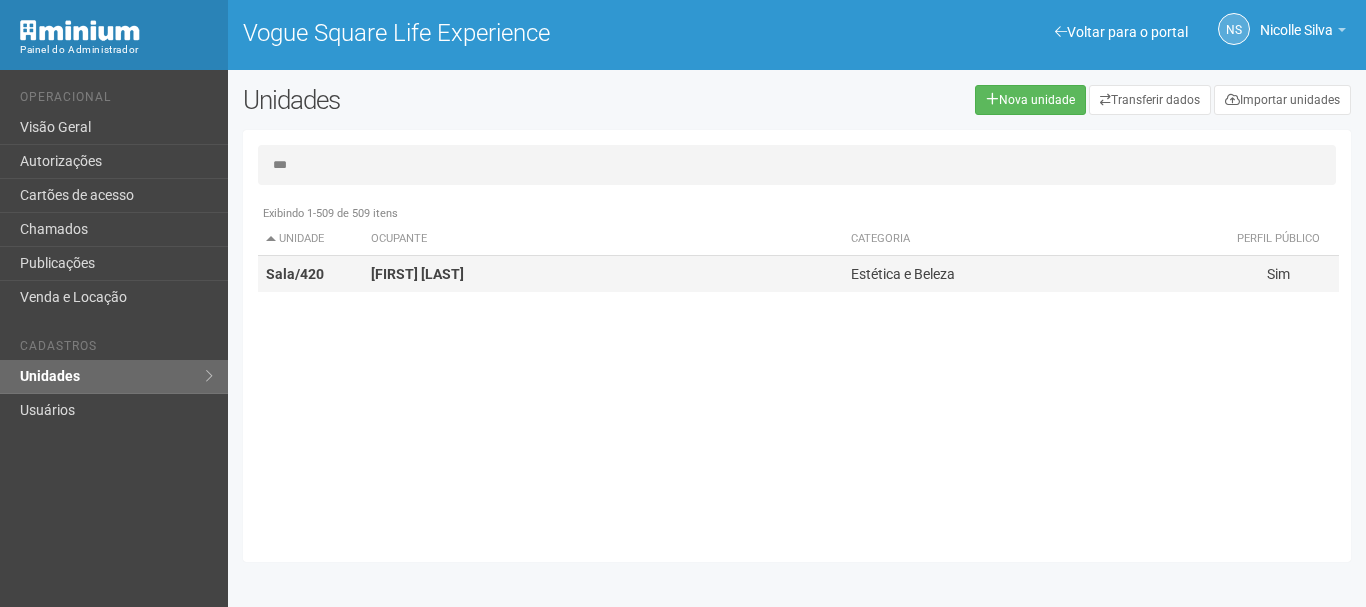type on "***" 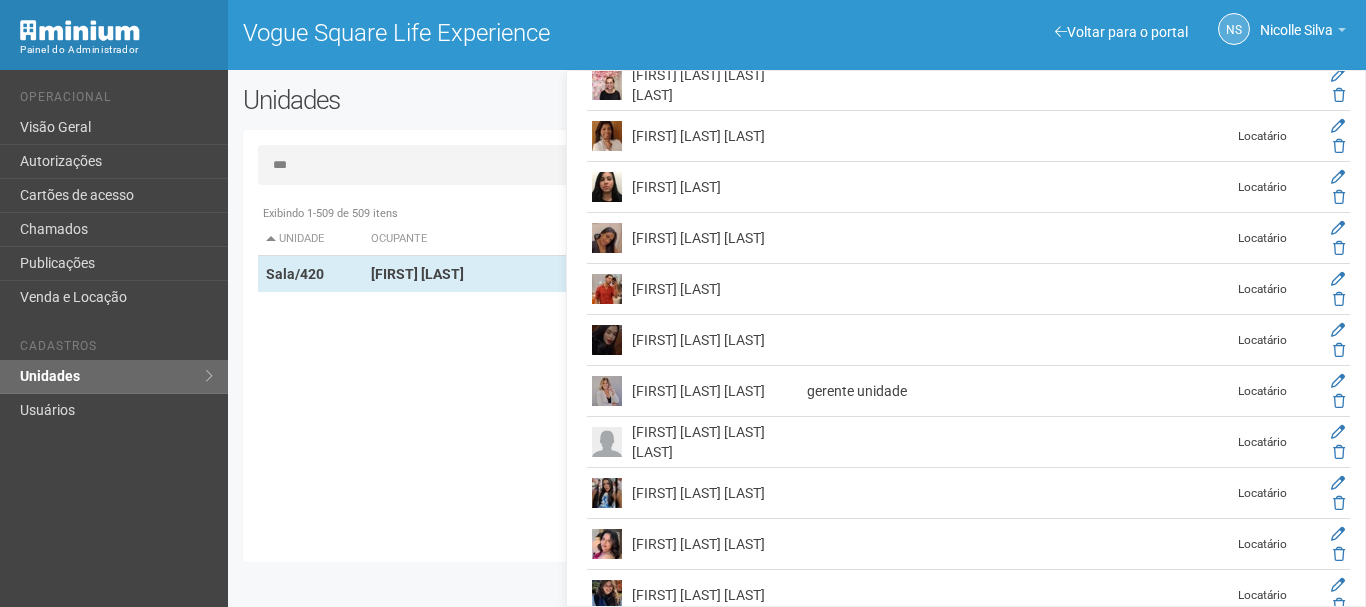 scroll, scrollTop: 685, scrollLeft: 0, axis: vertical 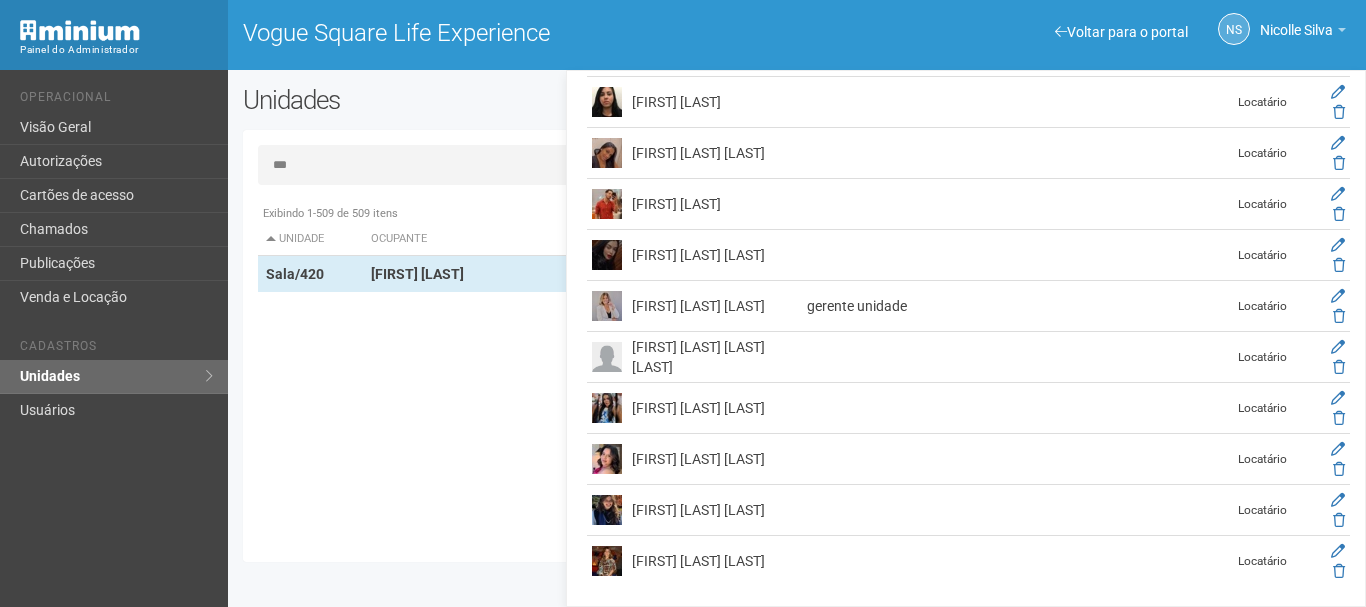 click on "***" at bounding box center [797, 165] 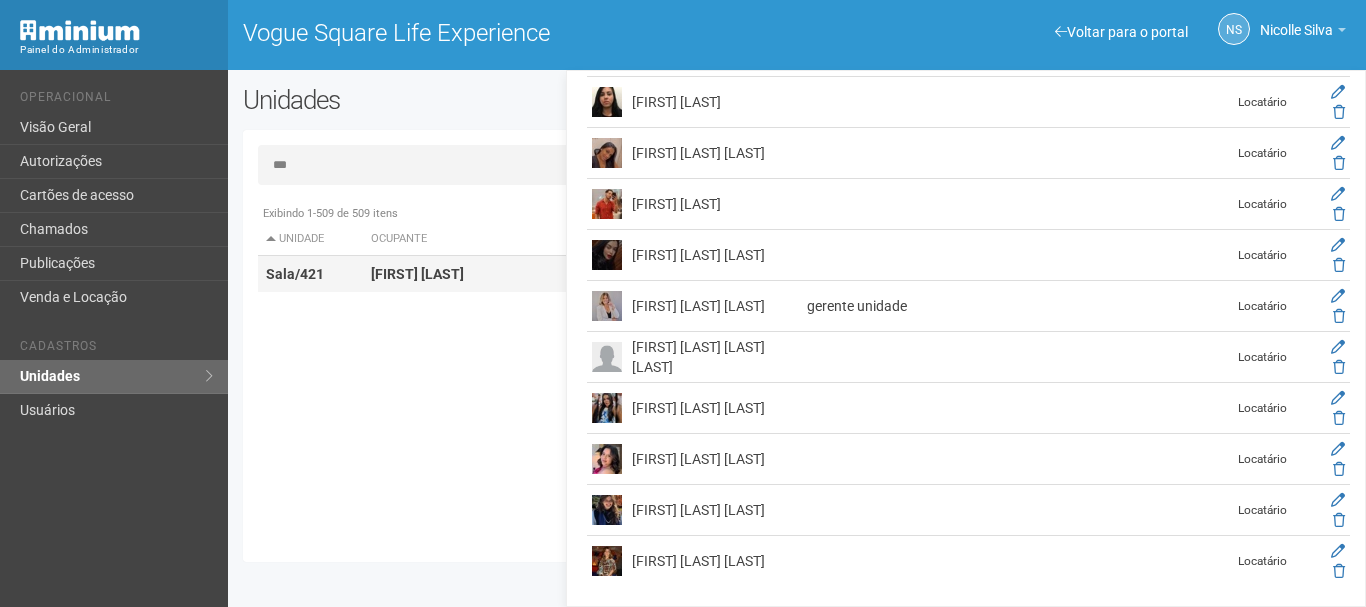 click on "CIRLENE MIRANDA" at bounding box center [417, 274] 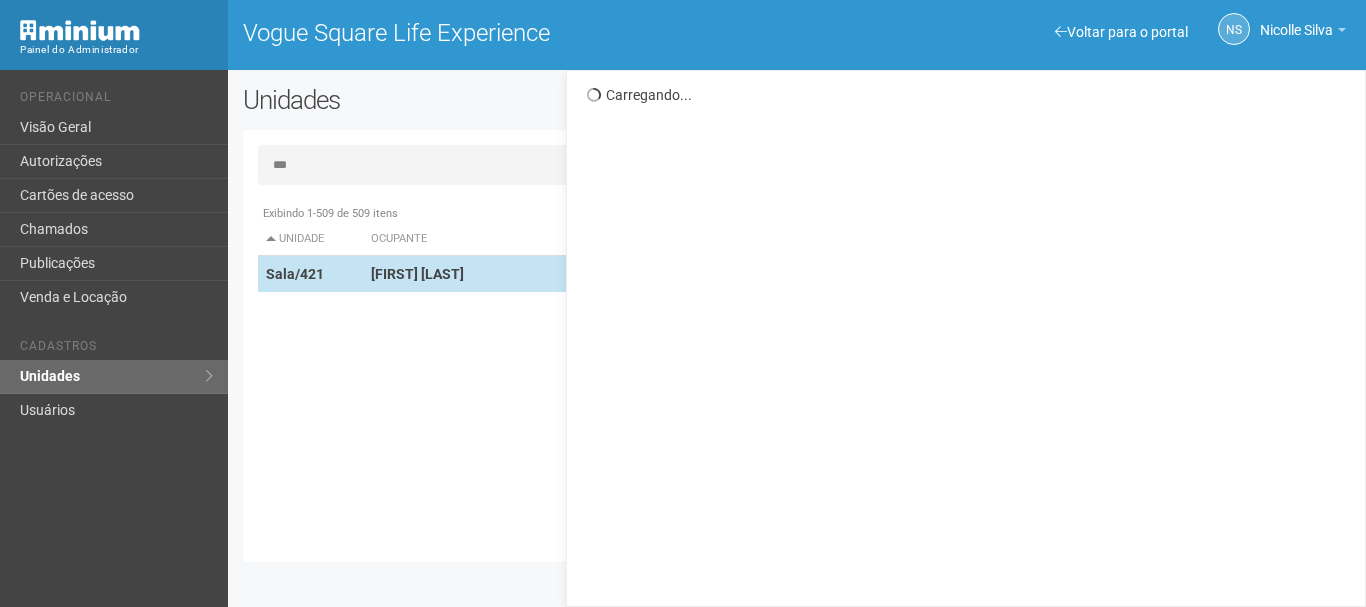 scroll, scrollTop: 0, scrollLeft: 0, axis: both 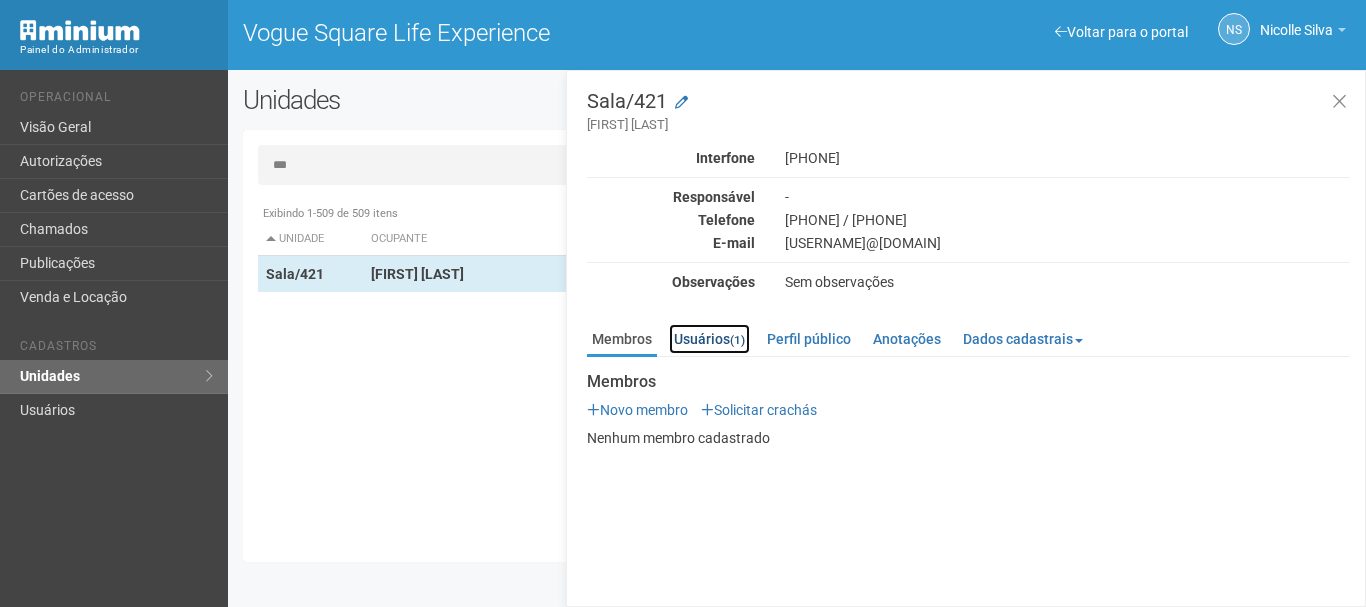 click on "Usuários  (1)" at bounding box center (709, 339) 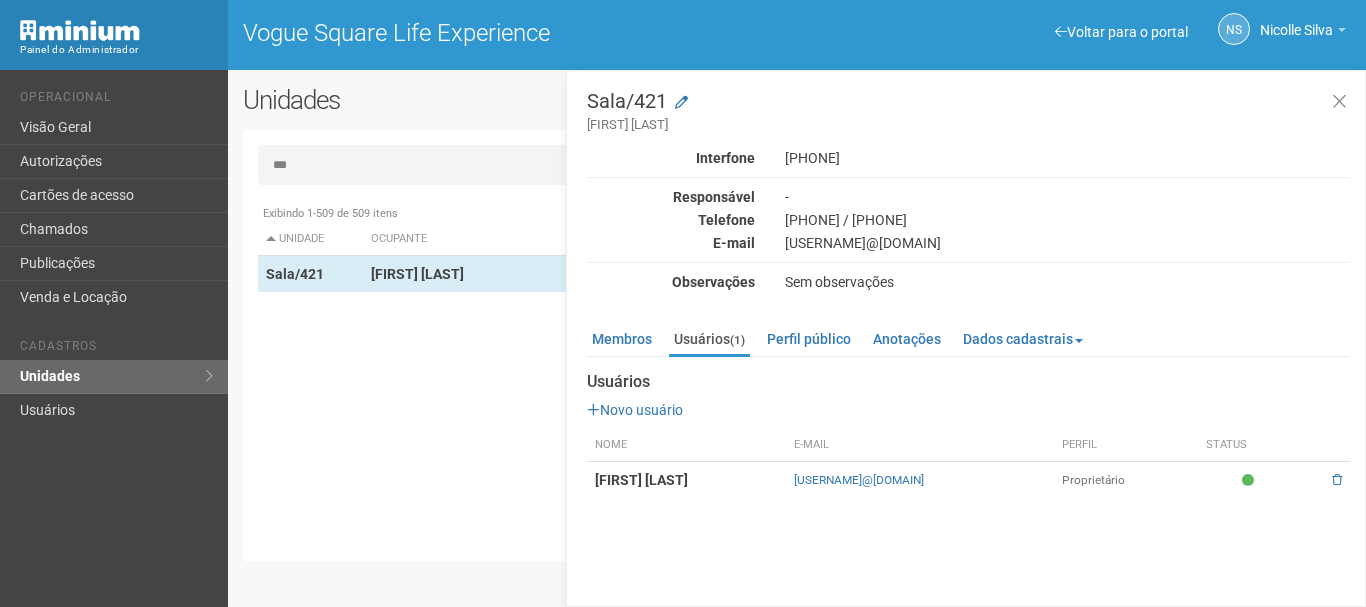 click on "***" at bounding box center (797, 165) 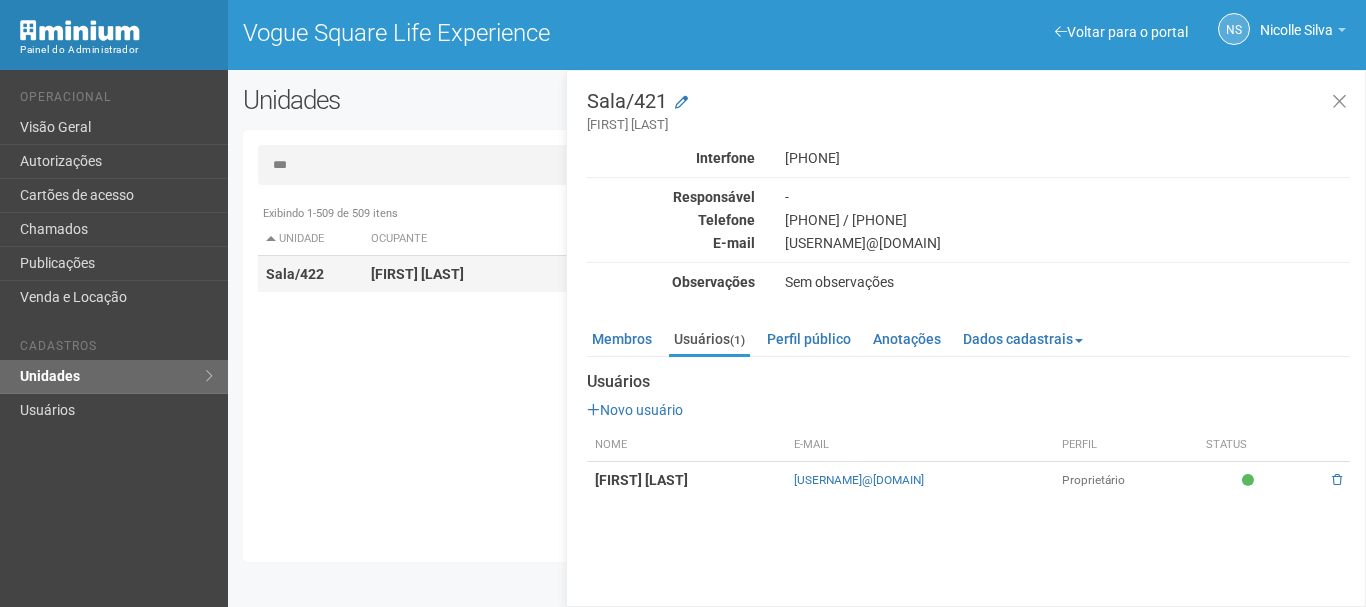 type on "***" 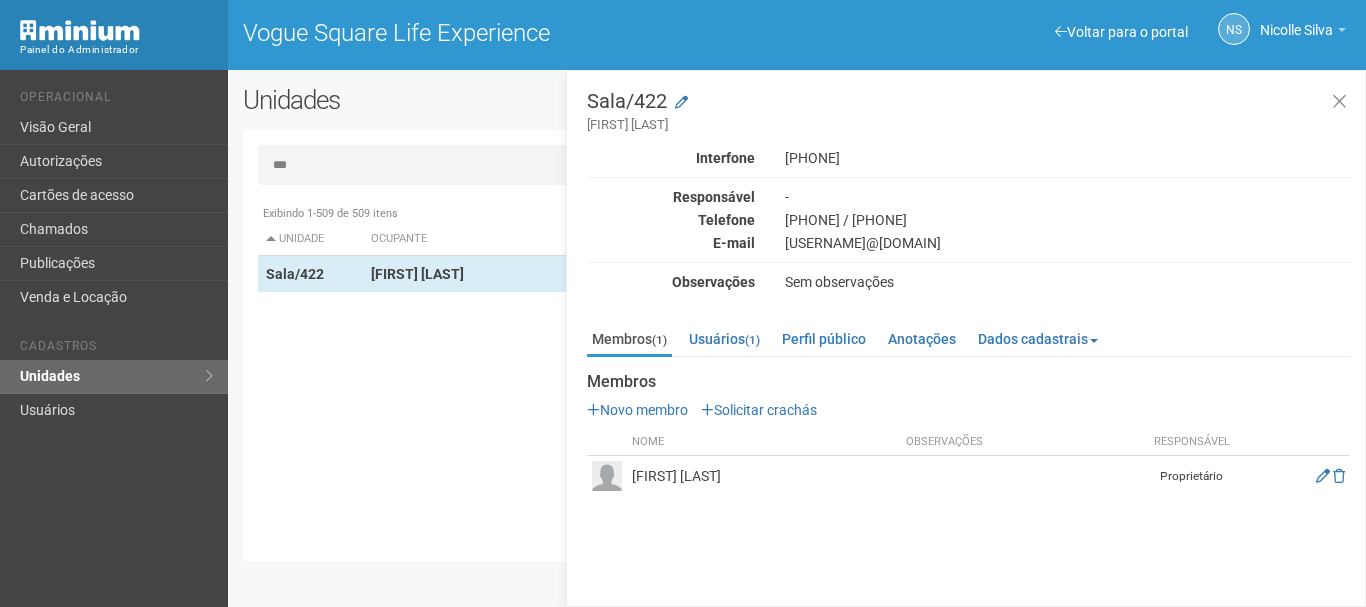 click on "***" at bounding box center (797, 165) 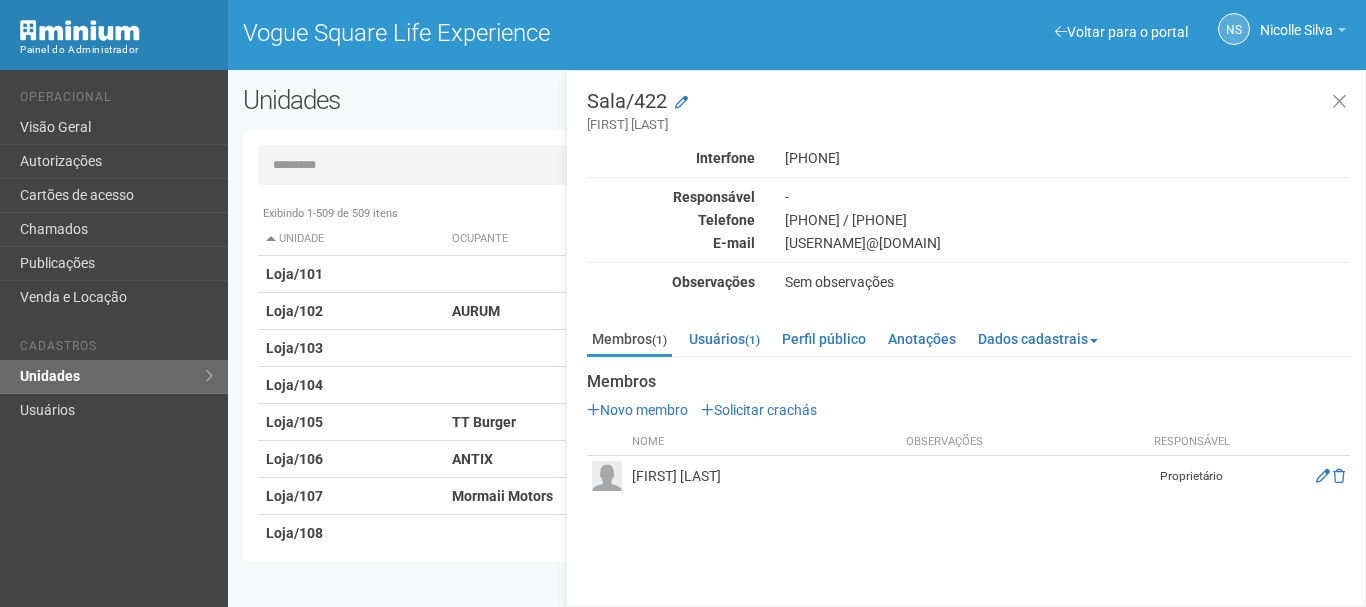 click at bounding box center (797, 165) 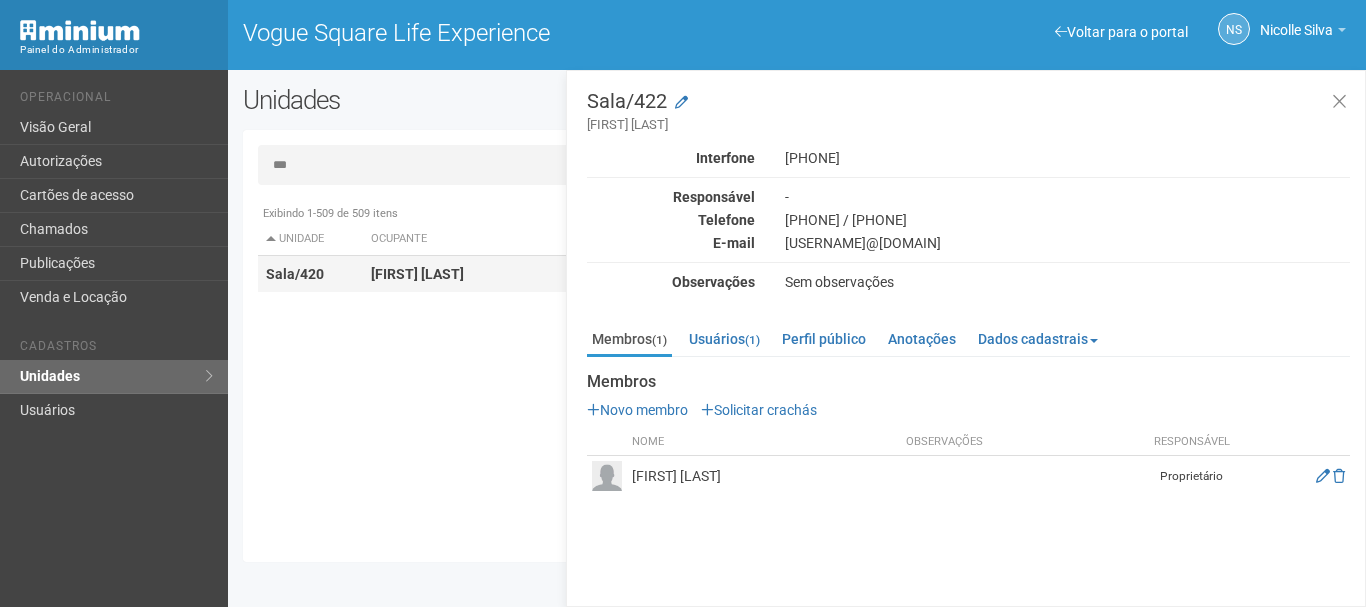 type on "***" 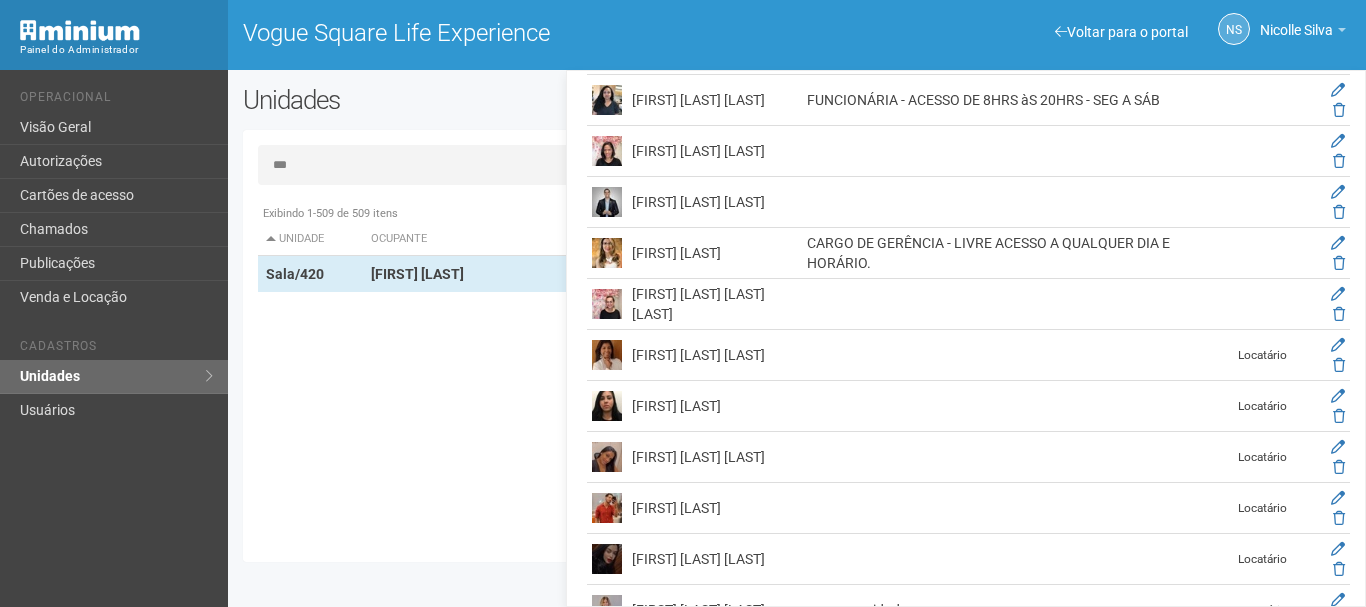 scroll, scrollTop: 400, scrollLeft: 0, axis: vertical 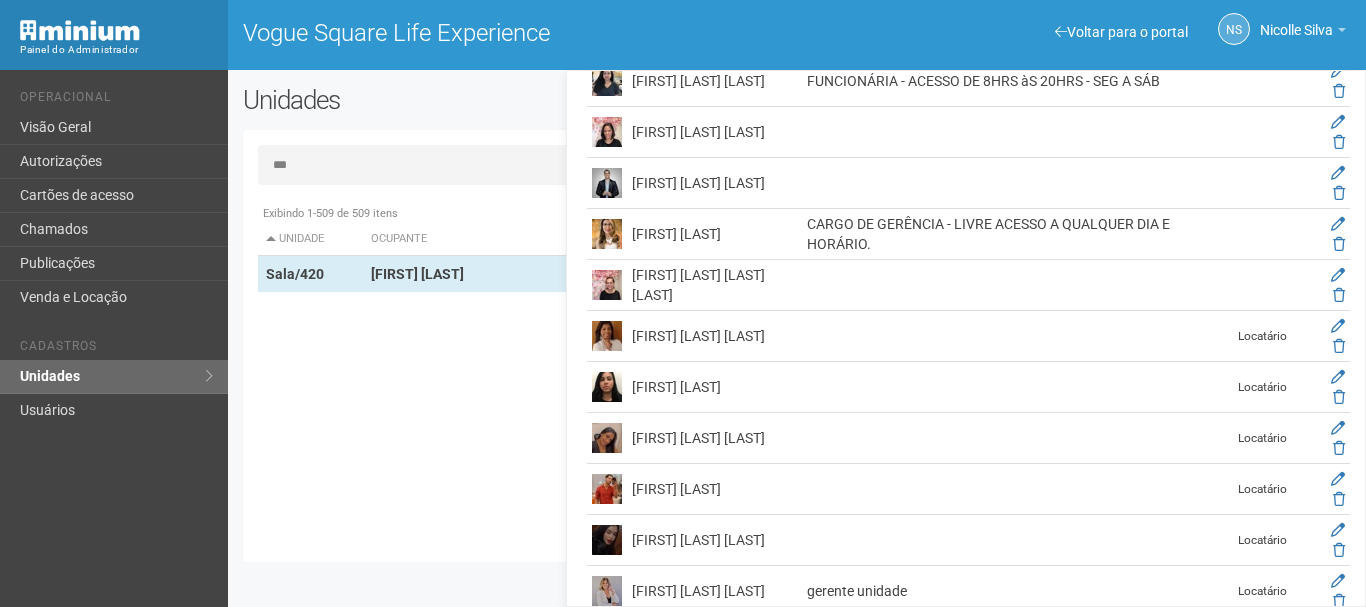 click on "Ana Cristina Monsores" at bounding box center (714, 336) 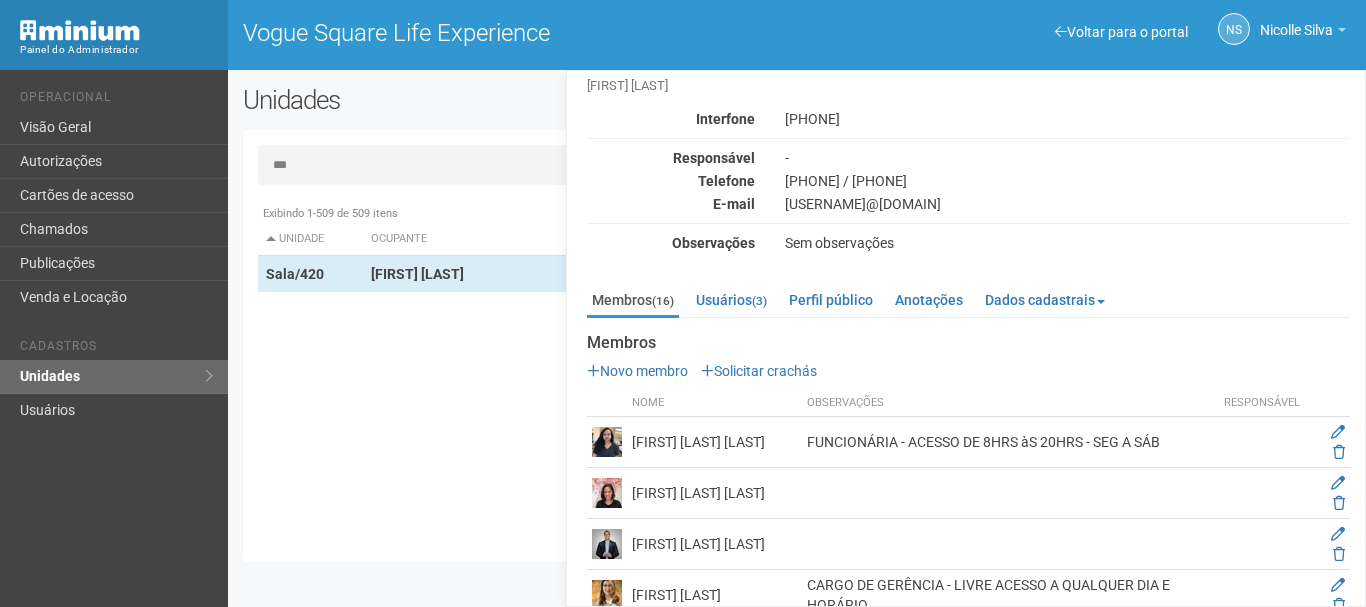 scroll, scrollTop: 100, scrollLeft: 0, axis: vertical 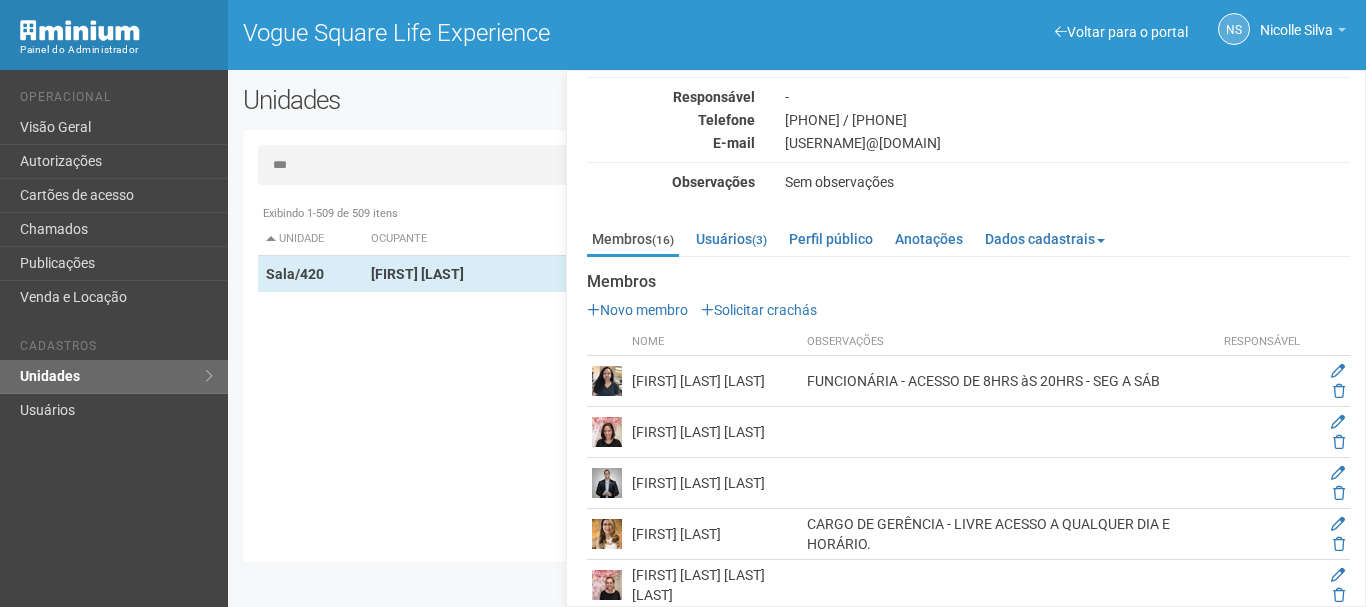 drag, startPoint x: 645, startPoint y: 426, endPoint x: 744, endPoint y: 428, distance: 99.0202 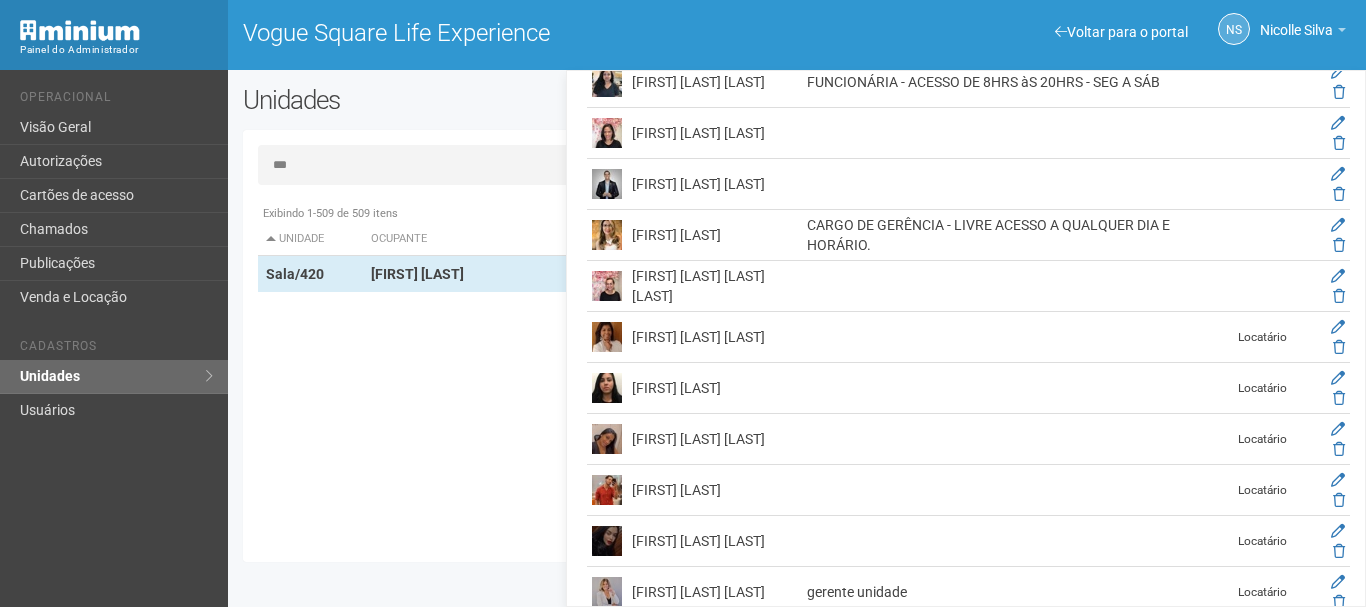scroll, scrollTop: 400, scrollLeft: 0, axis: vertical 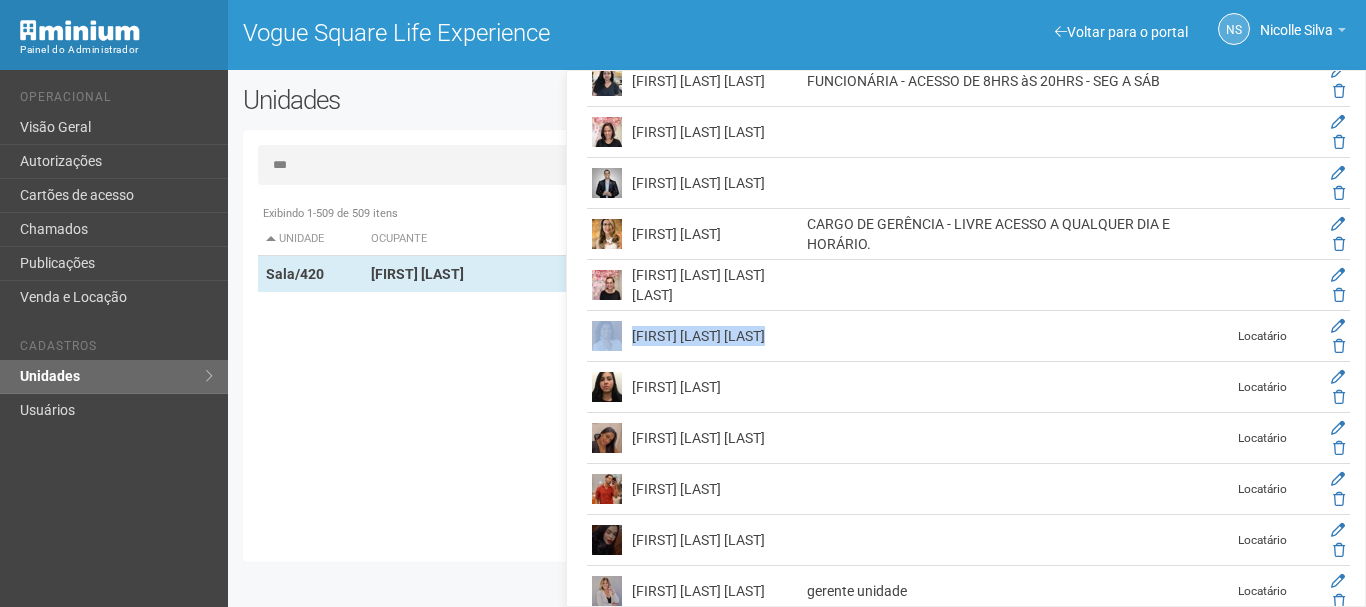 drag, startPoint x: 623, startPoint y: 337, endPoint x: 889, endPoint y: 329, distance: 266.12027 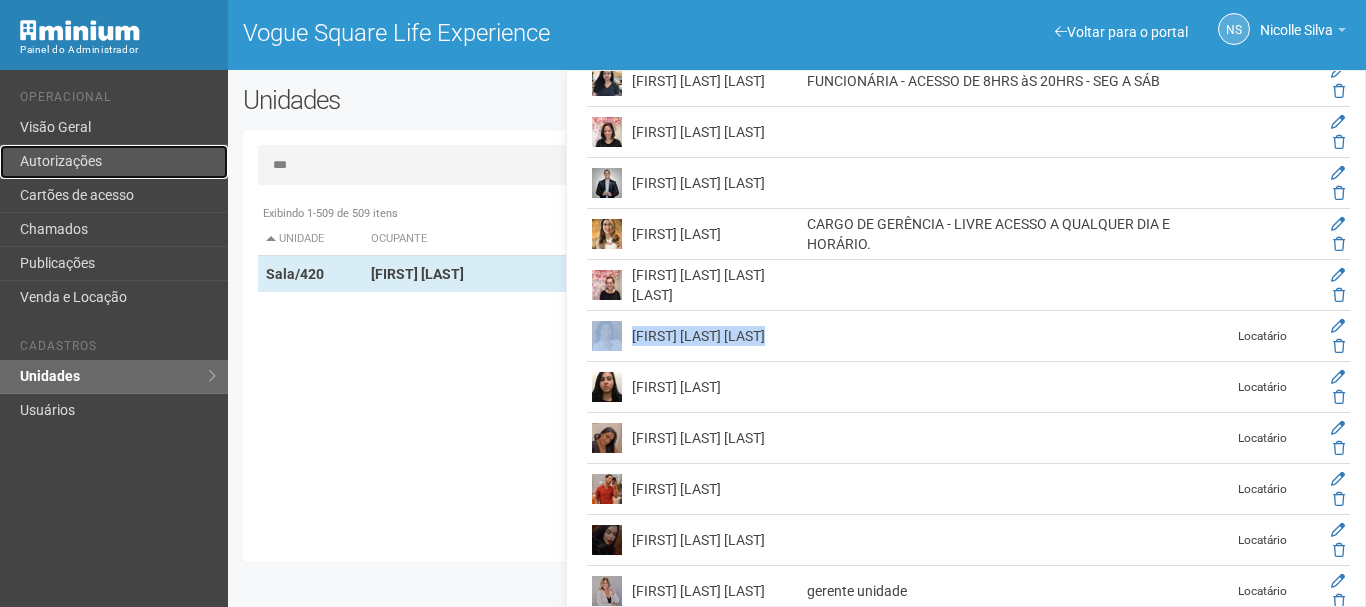 click on "Autorizações" at bounding box center [114, 162] 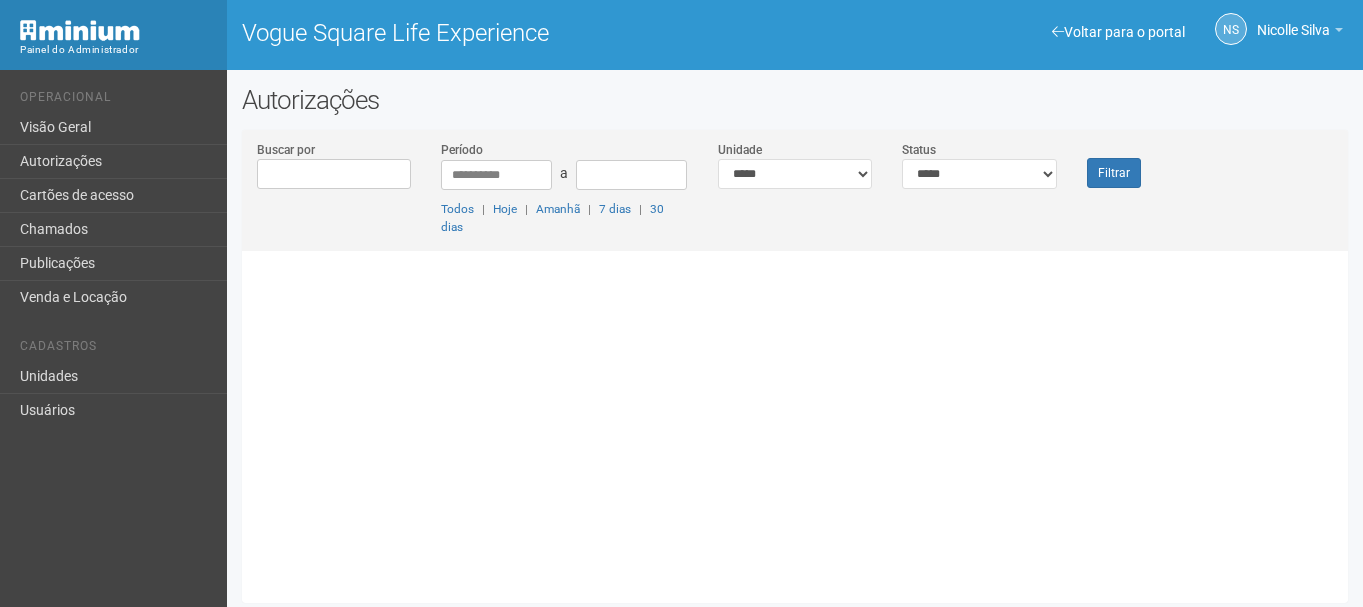 scroll, scrollTop: 0, scrollLeft: 0, axis: both 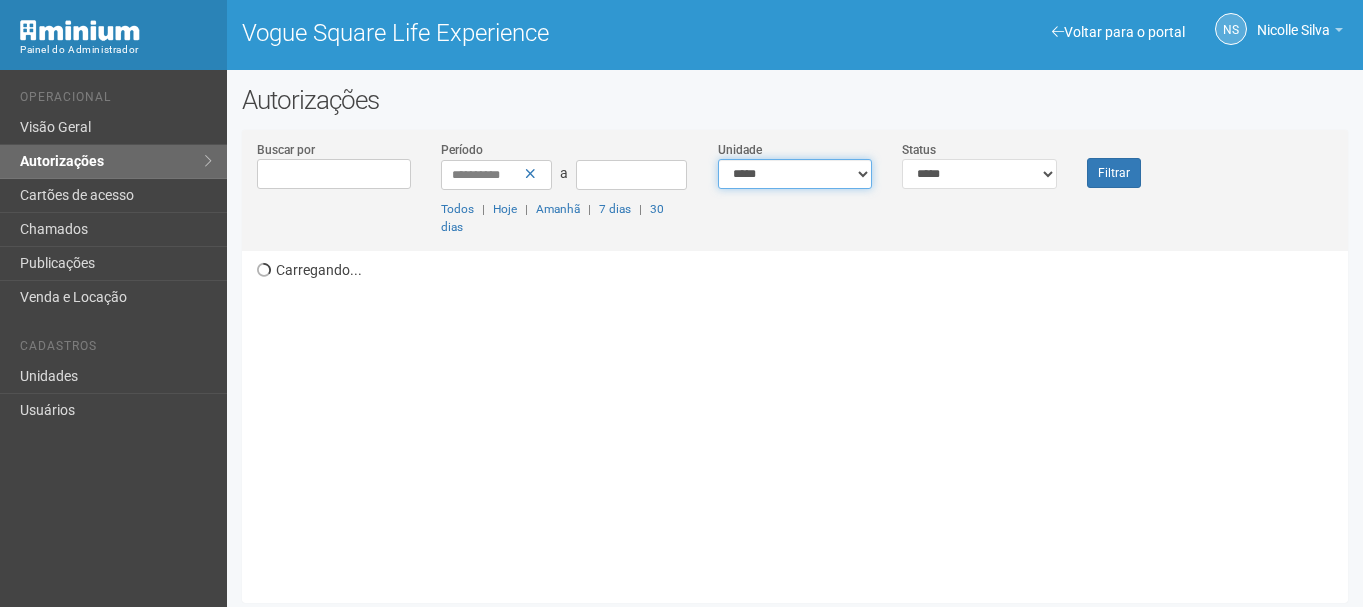 click on "**********" at bounding box center [795, 174] 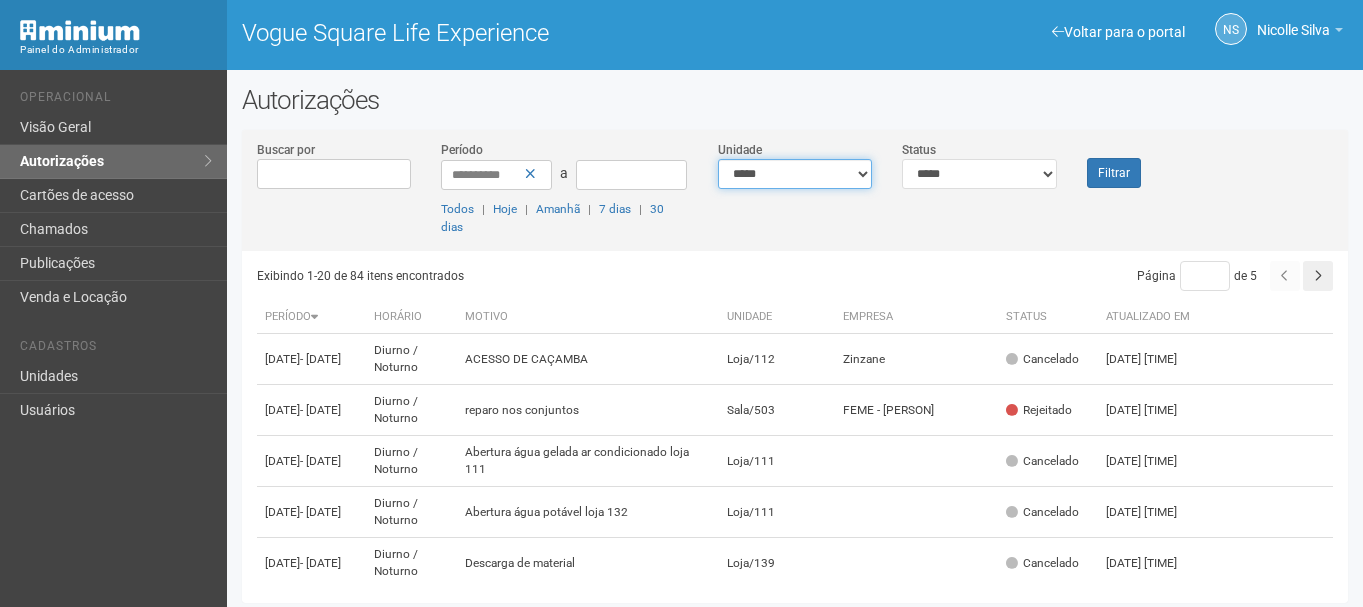 select on "**********" 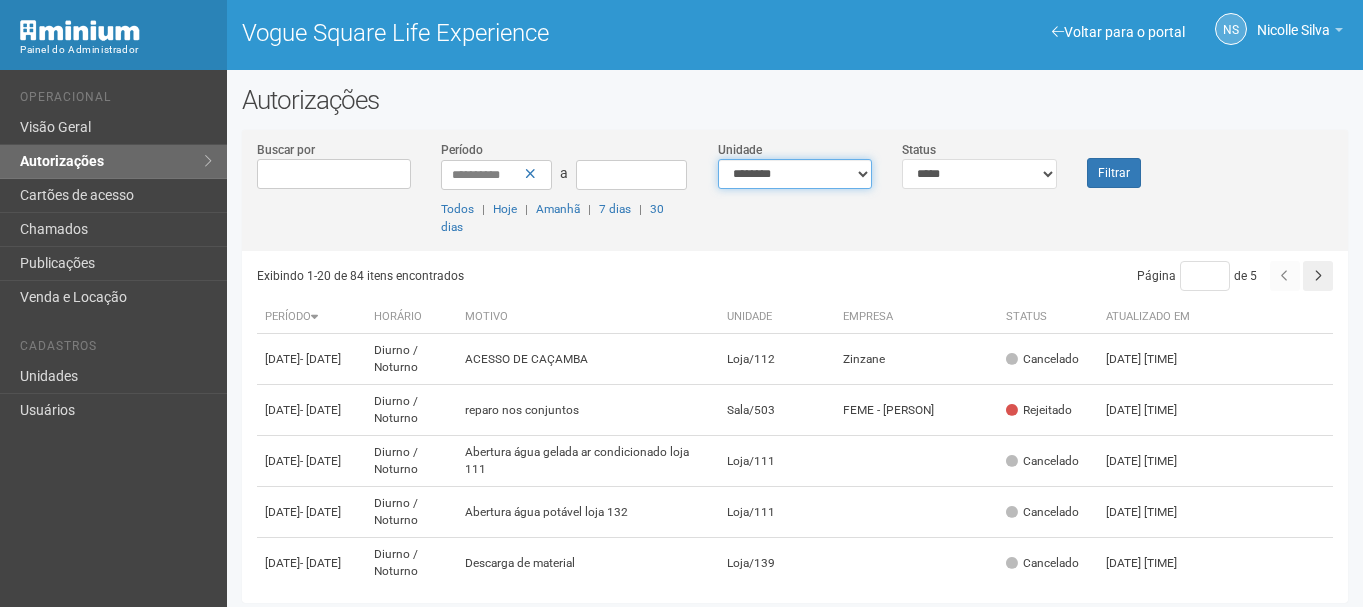 click on "**********" at bounding box center [795, 174] 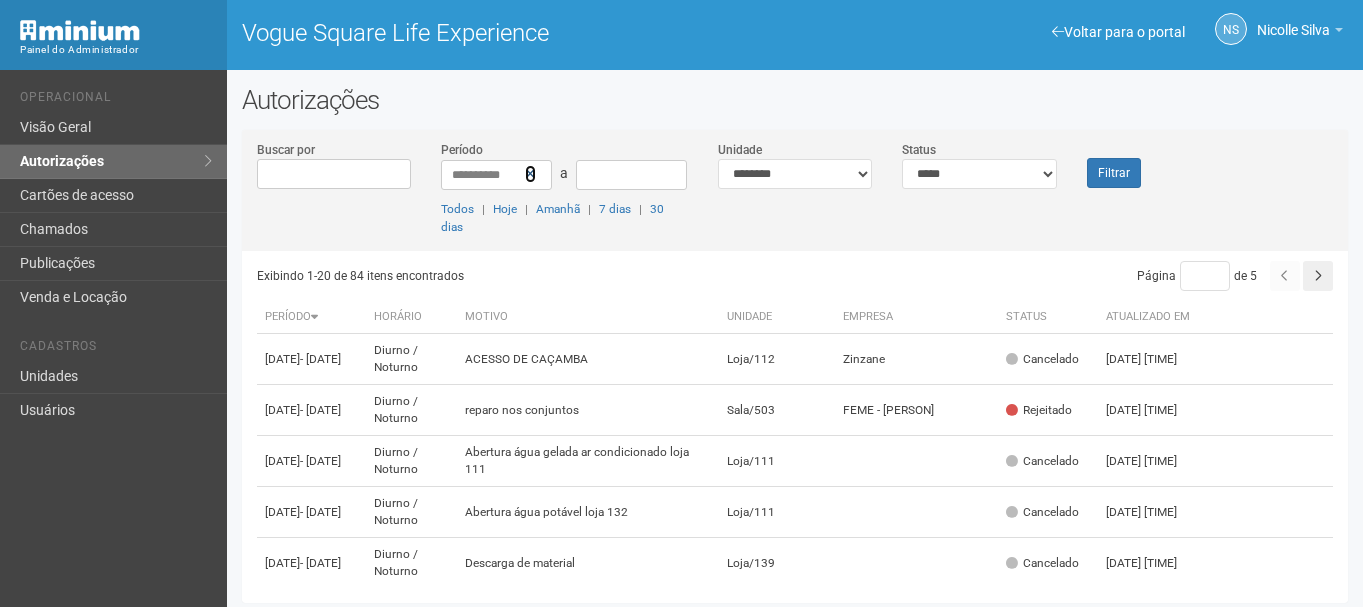 click at bounding box center (530, 174) 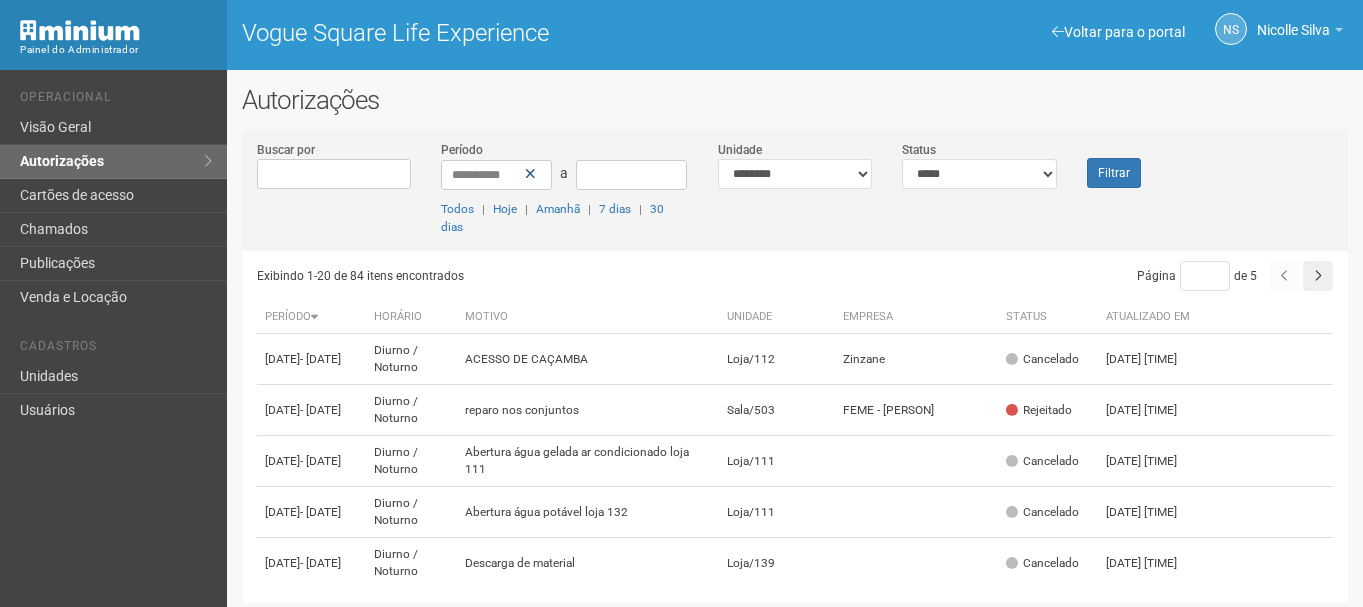 type 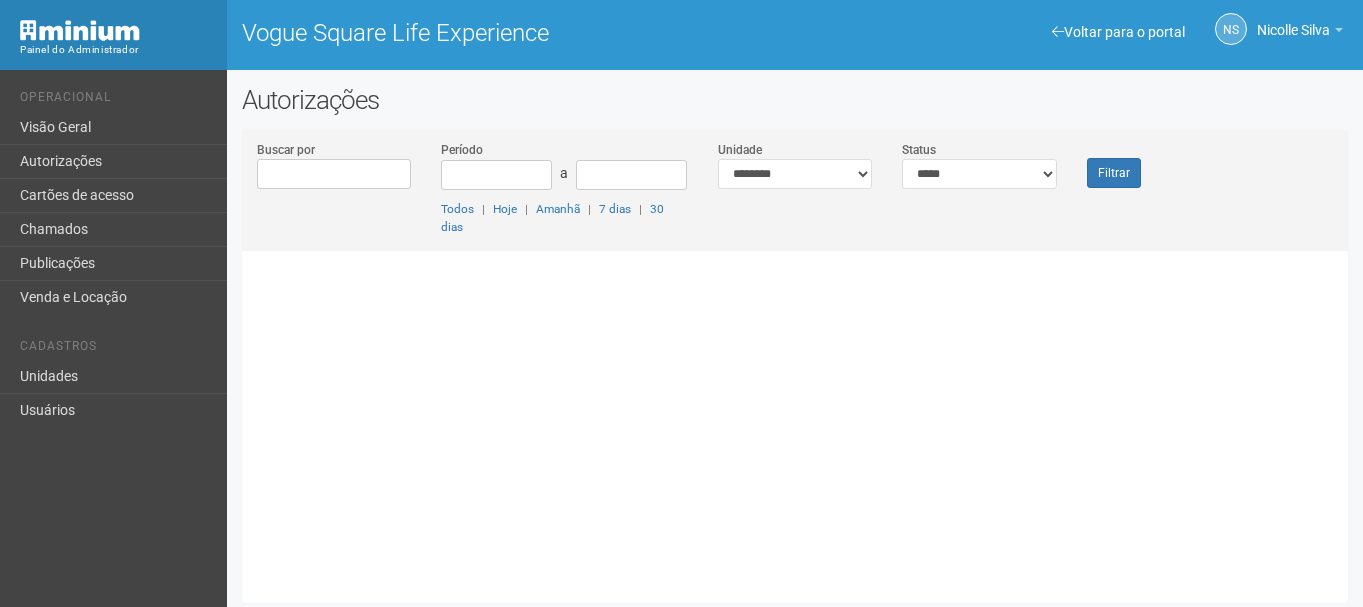 scroll, scrollTop: 0, scrollLeft: 0, axis: both 